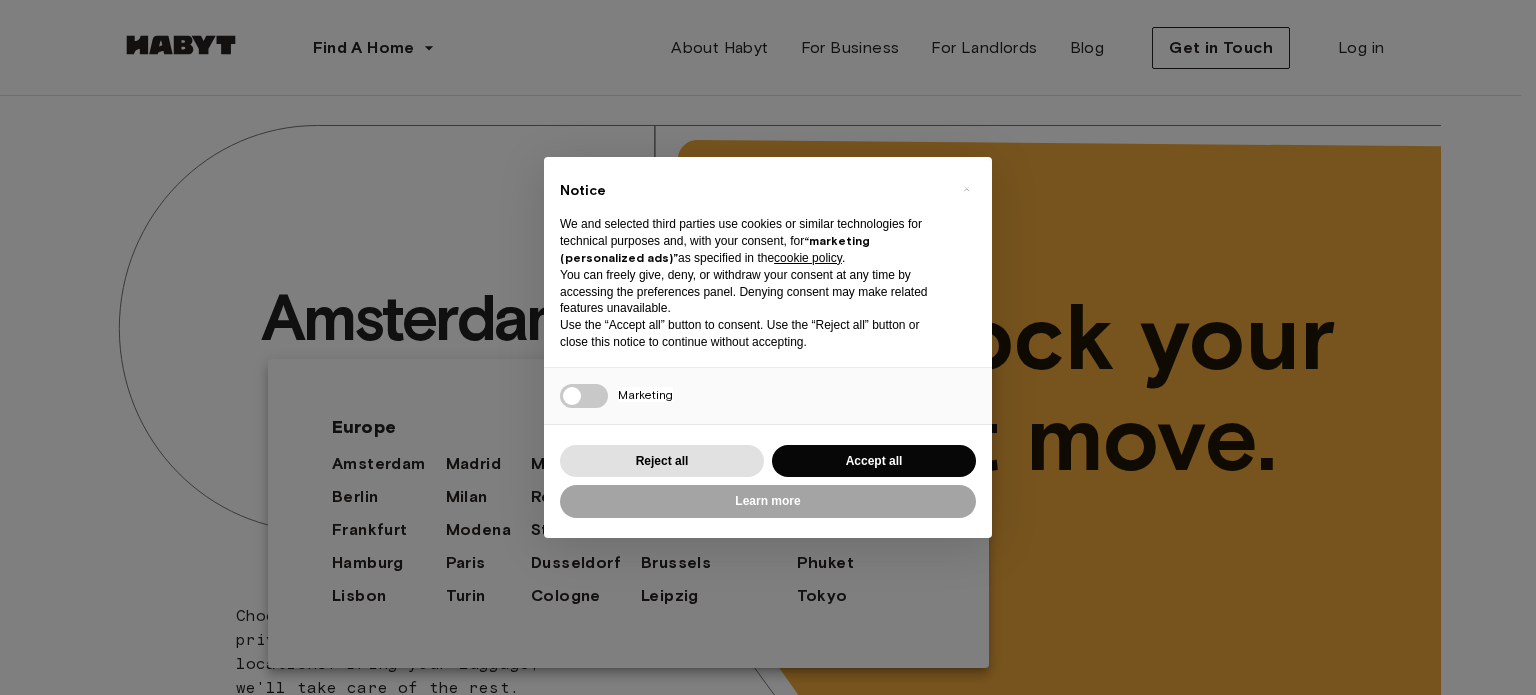 scroll, scrollTop: 0, scrollLeft: 0, axis: both 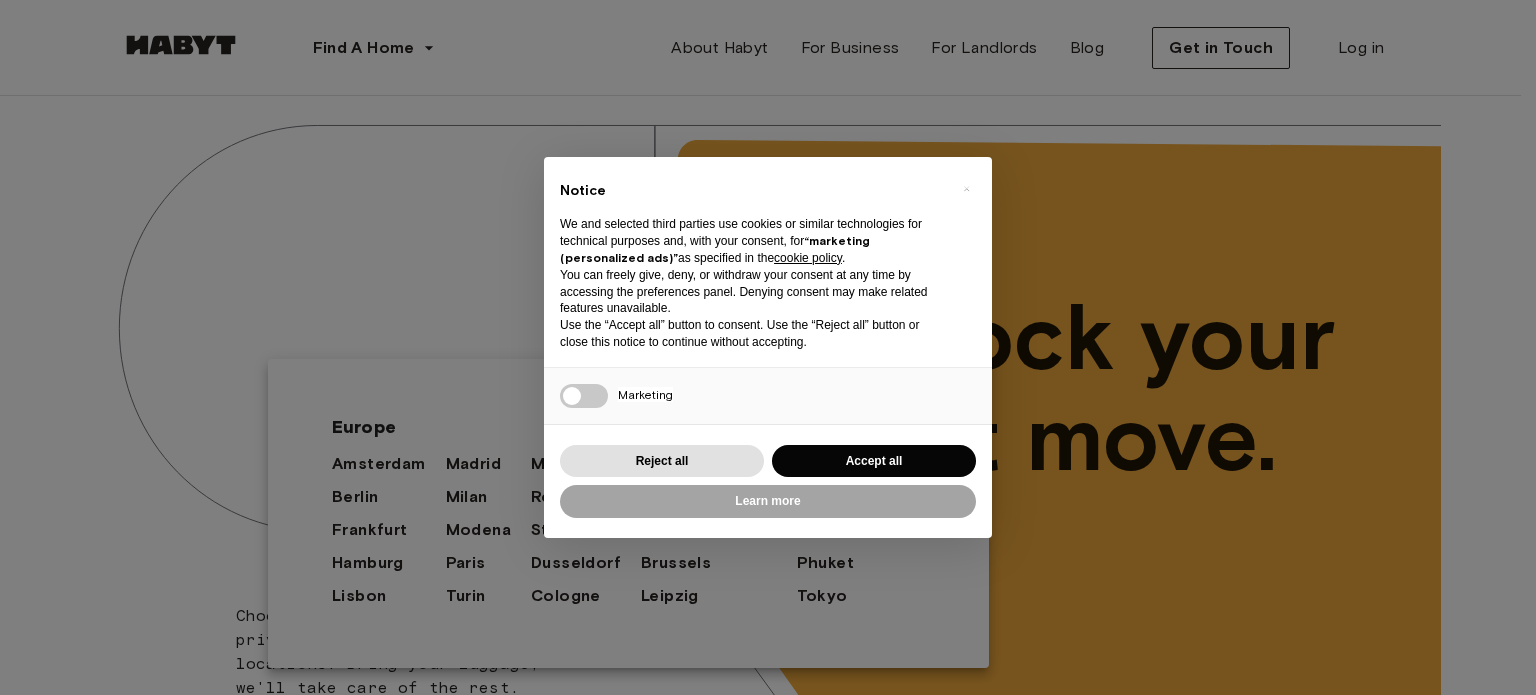 click on "Accept all" at bounding box center (874, 461) 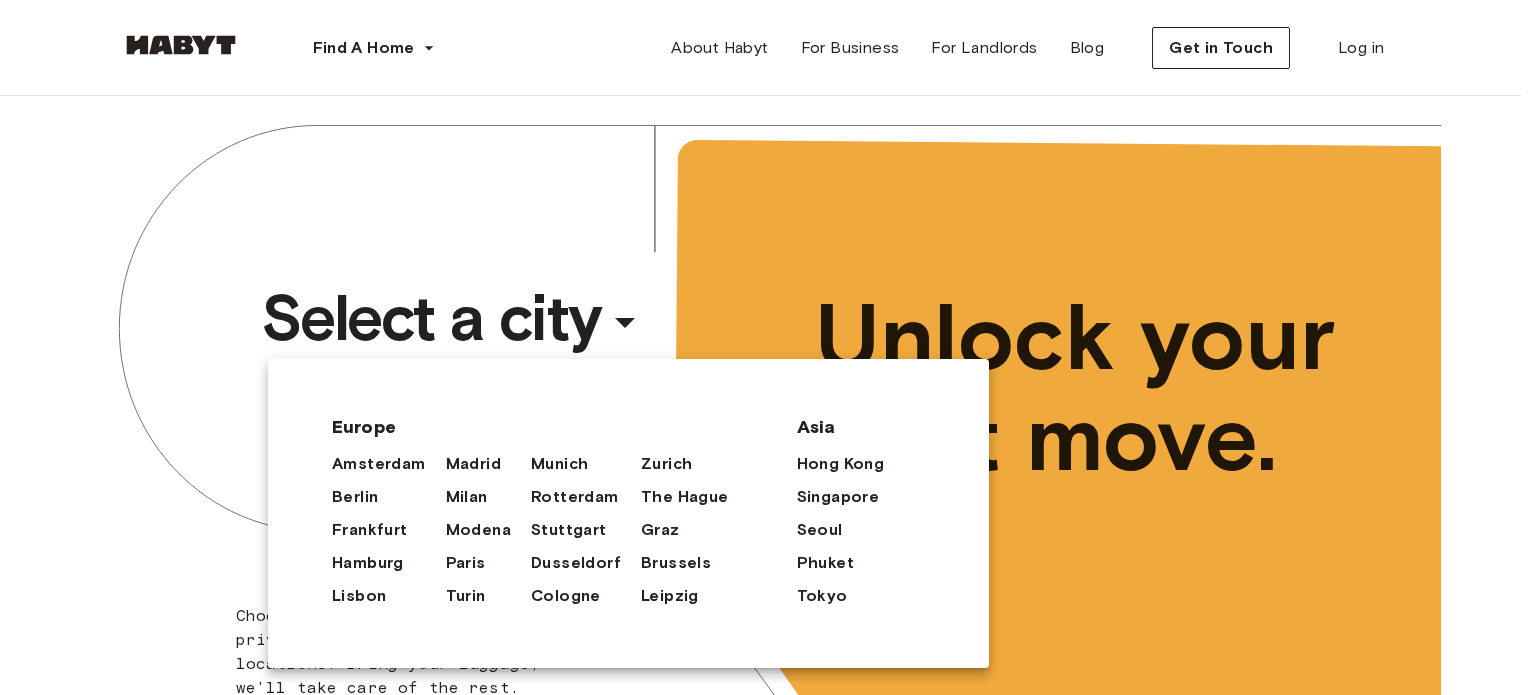scroll, scrollTop: 0, scrollLeft: 0, axis: both 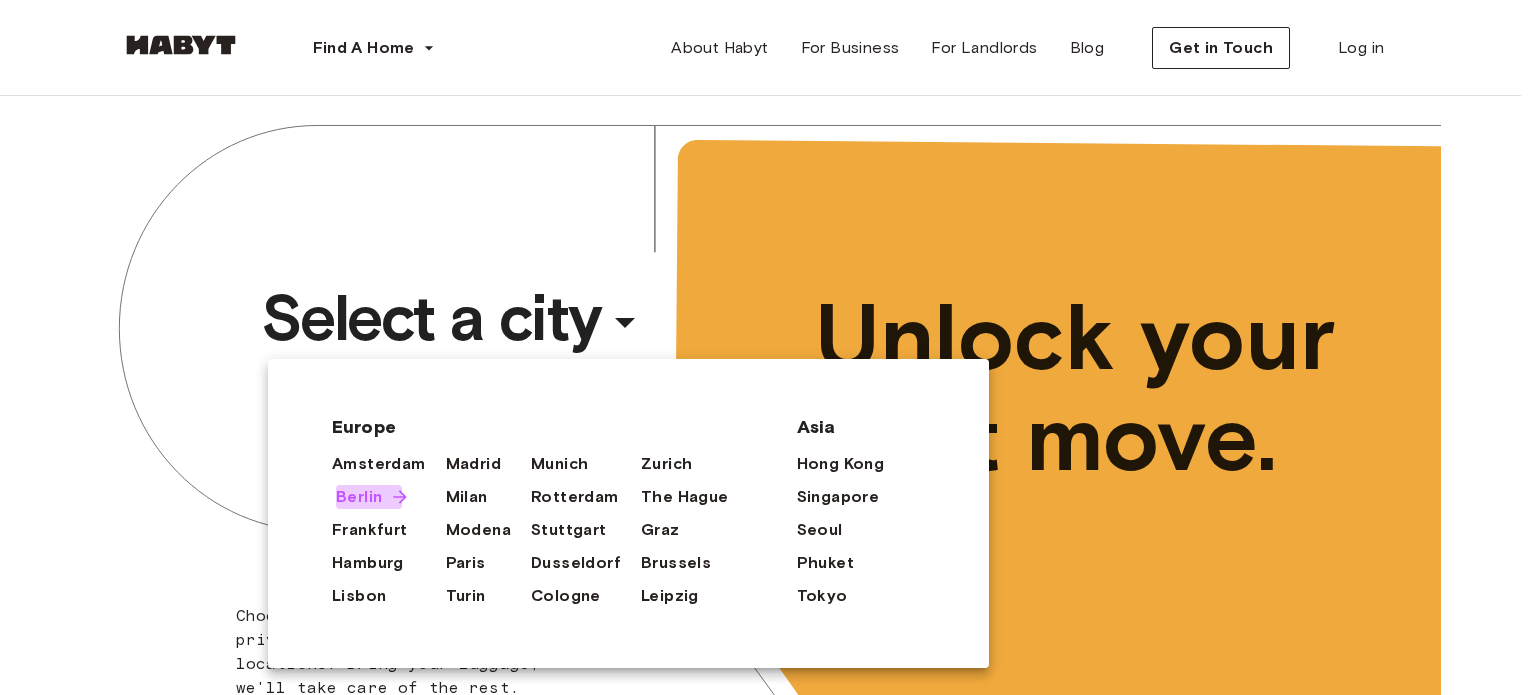 click on "Berlin" at bounding box center (359, 497) 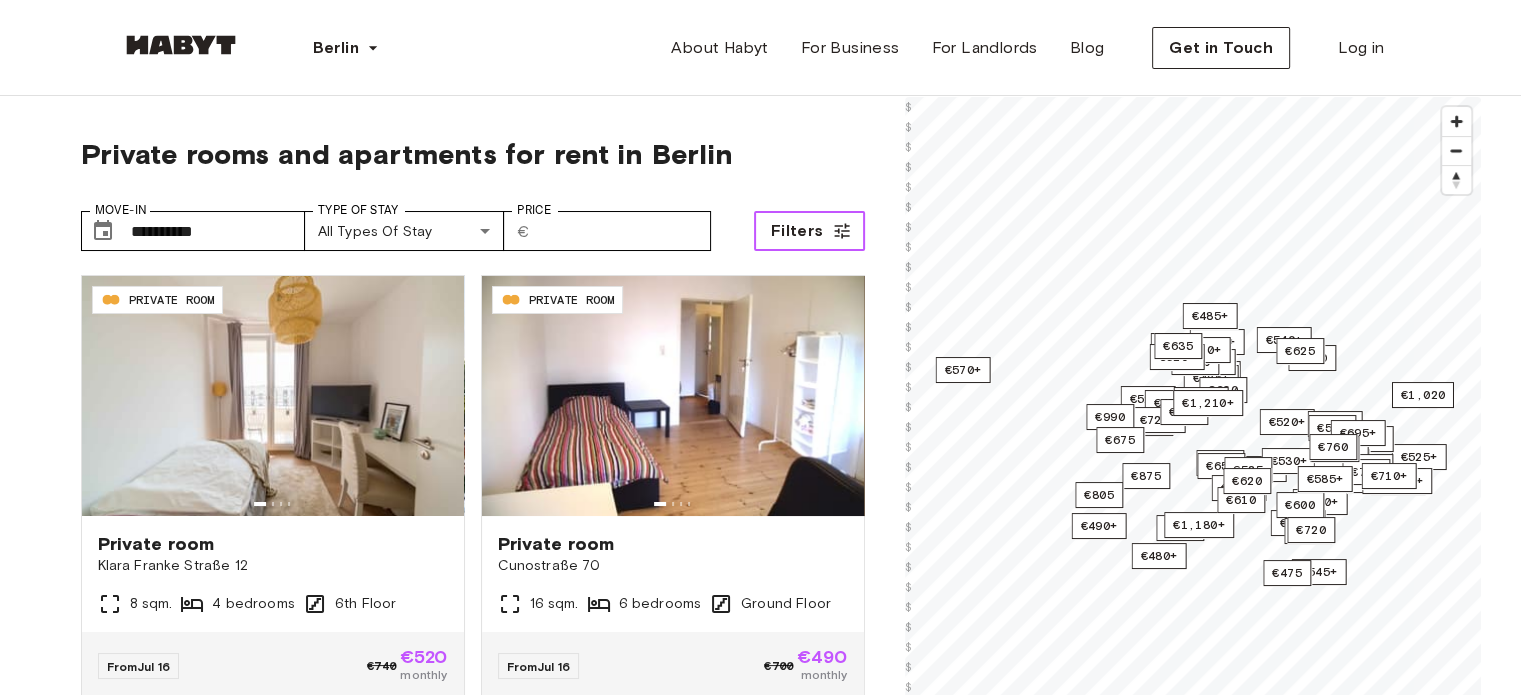 click on "Filters" at bounding box center [809, 231] 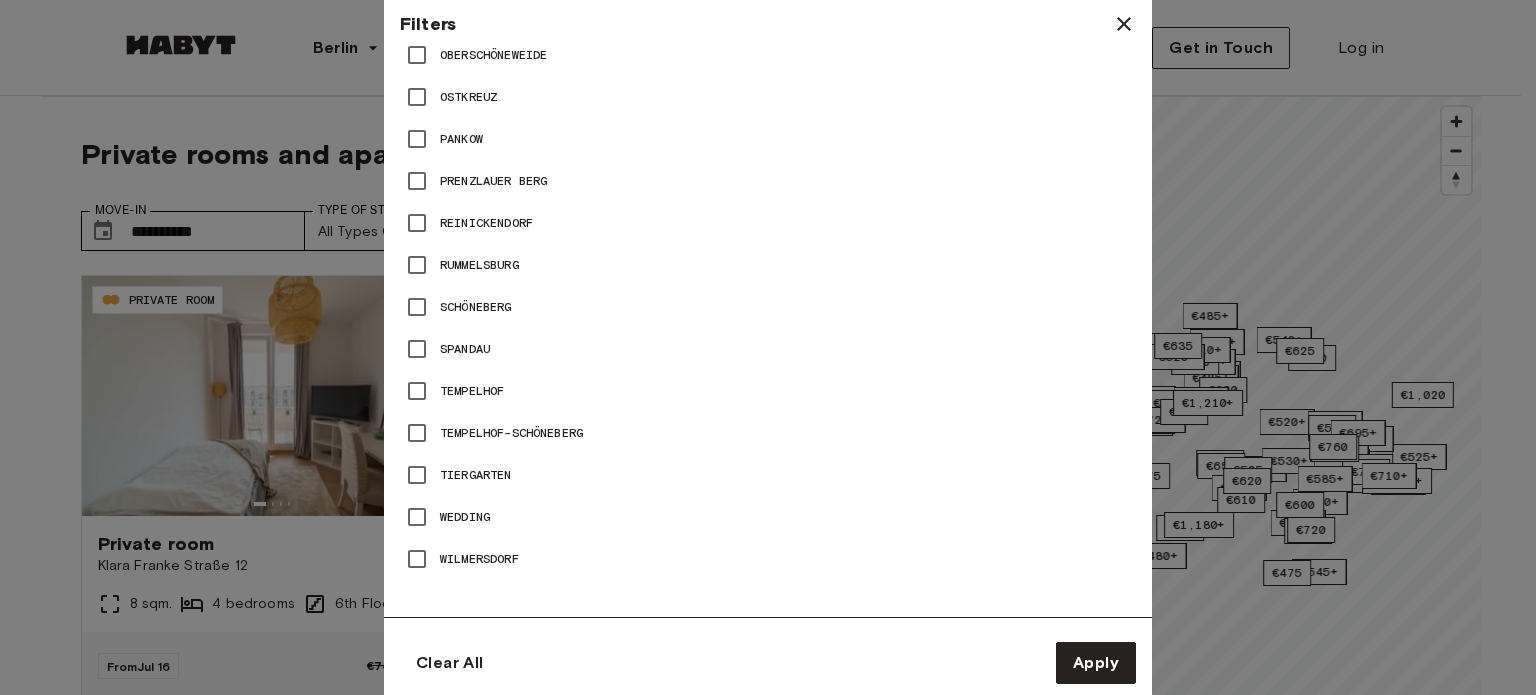 scroll, scrollTop: 1388, scrollLeft: 0, axis: vertical 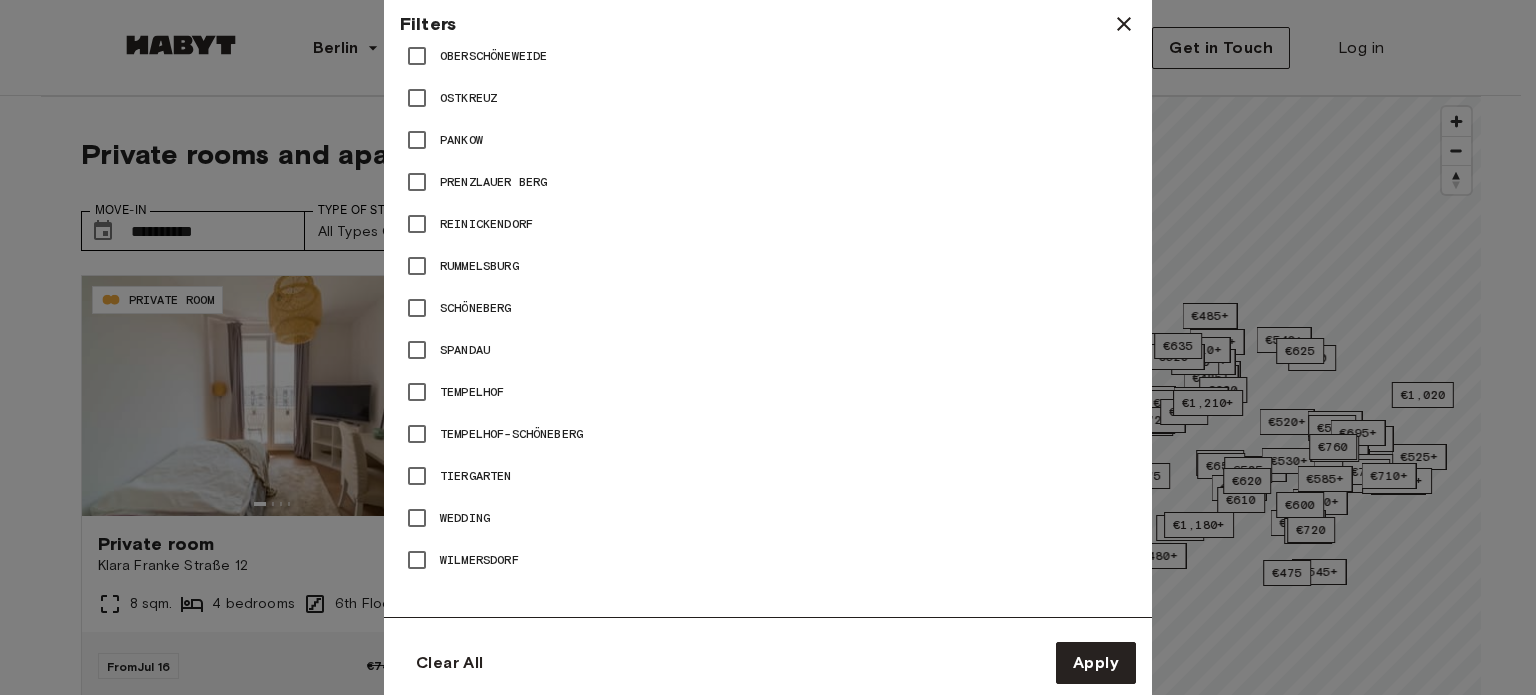 click on "Wilmersdorf" at bounding box center [768, 560] 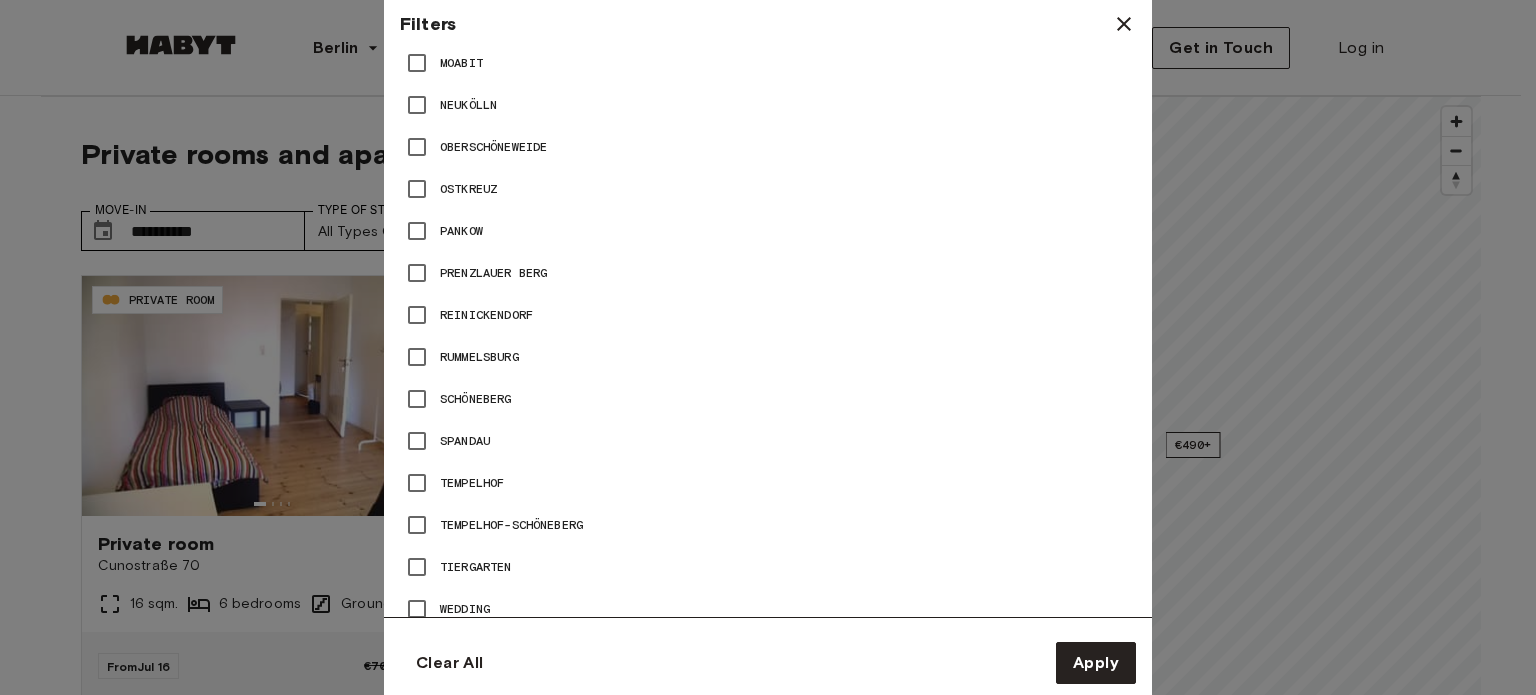 scroll, scrollTop: 1296, scrollLeft: 0, axis: vertical 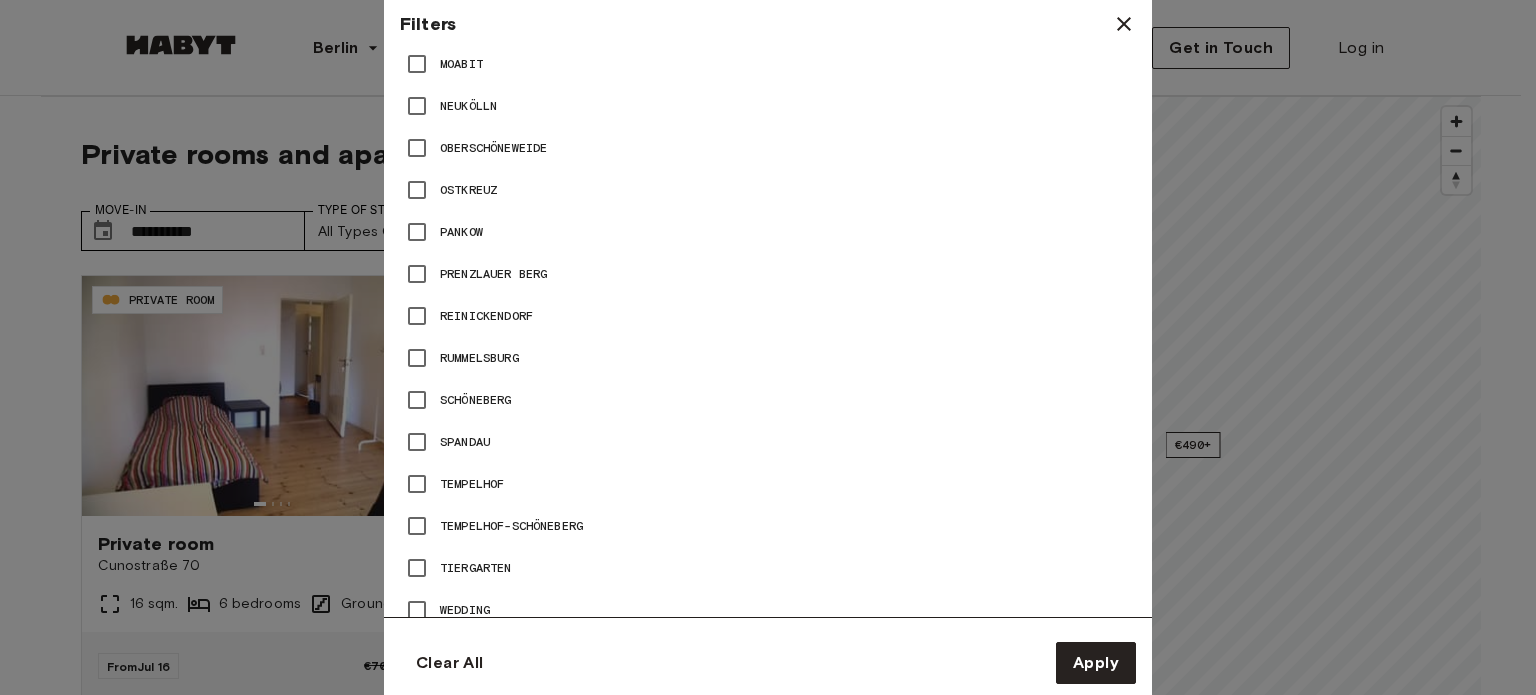 click on "Schöneberg" at bounding box center (476, 400) 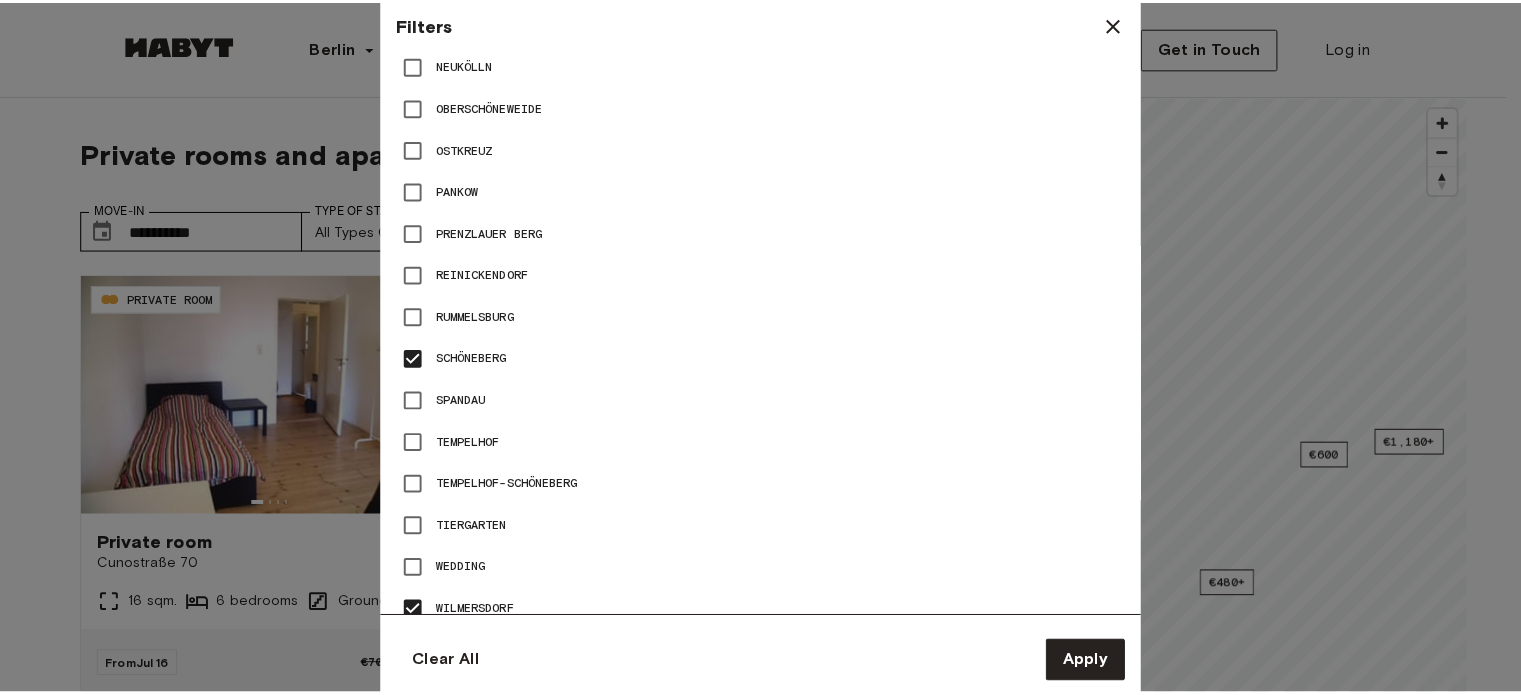 scroll, scrollTop: 1338, scrollLeft: 0, axis: vertical 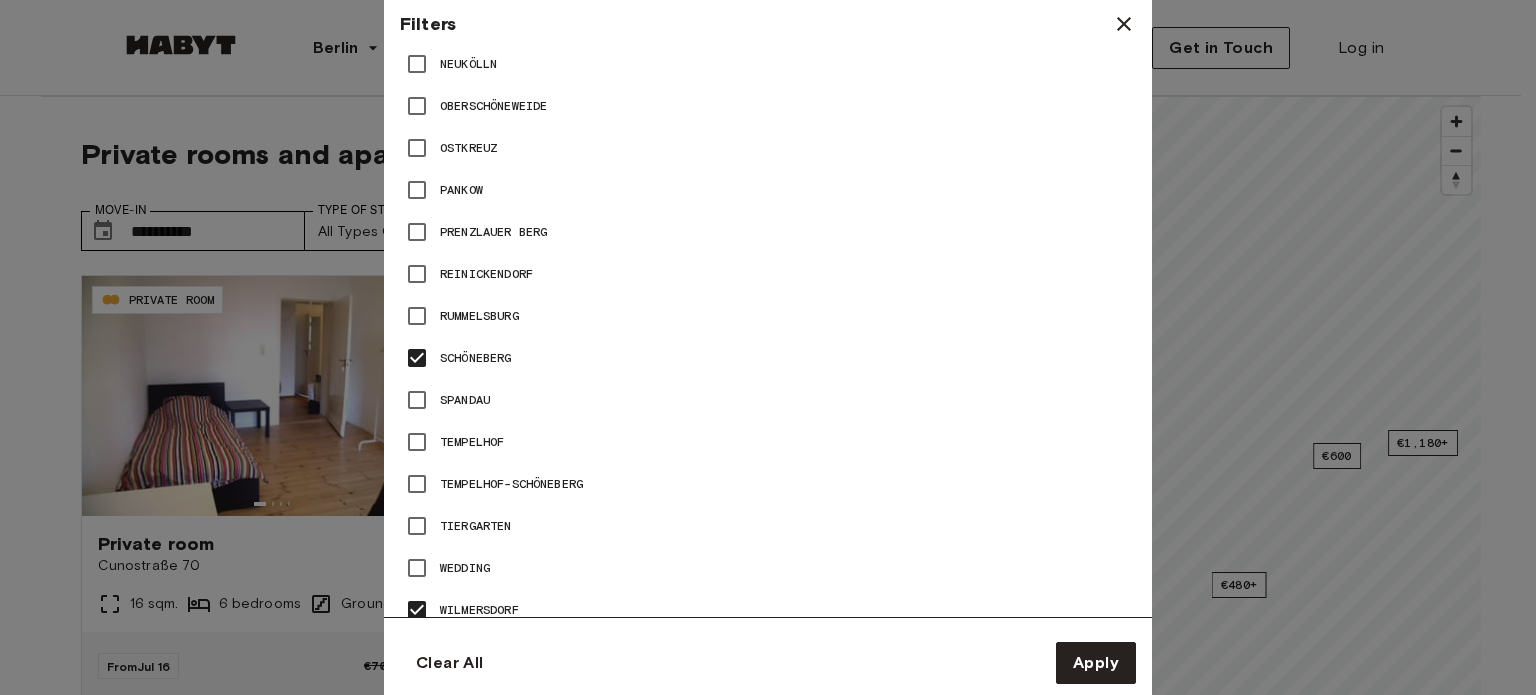 click on "Tempelhof" at bounding box center (768, 442) 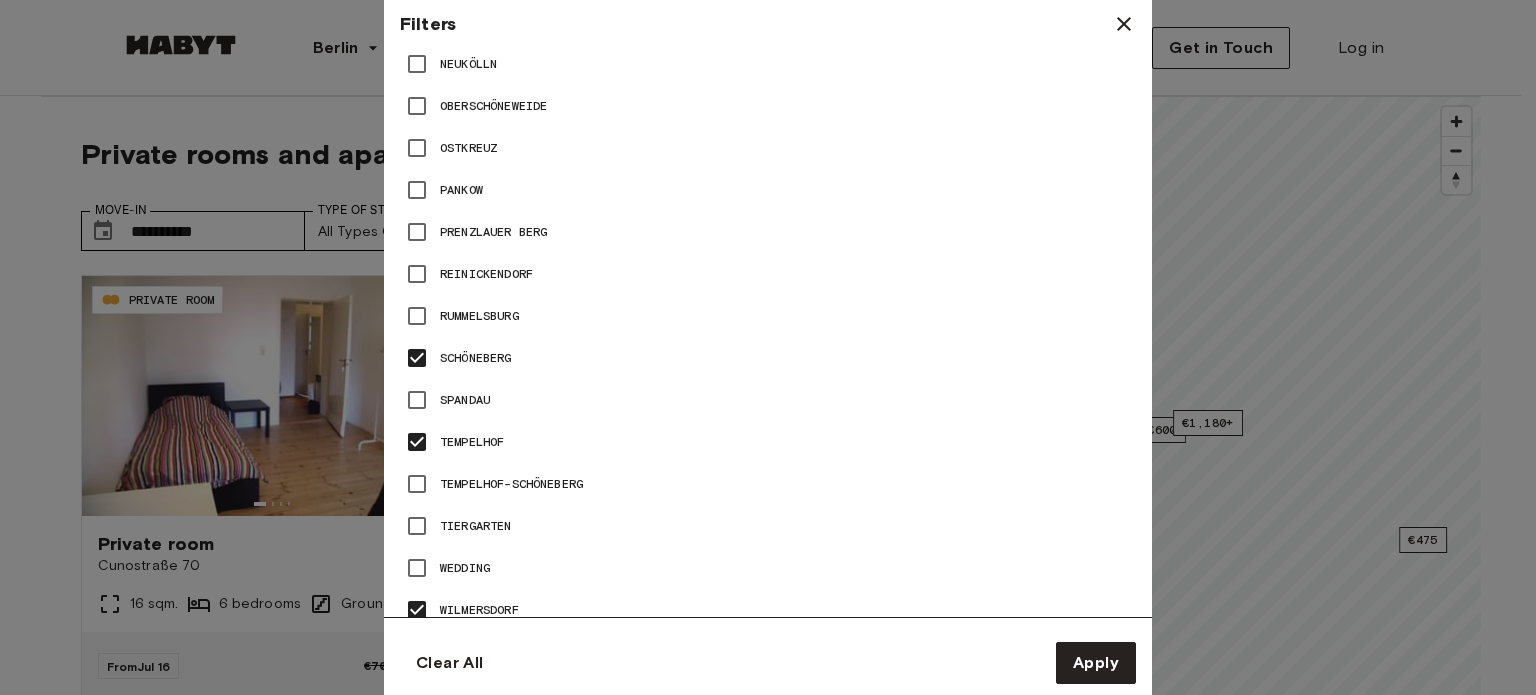 click on "Tempelhof-Schöneberg" at bounding box center (511, 484) 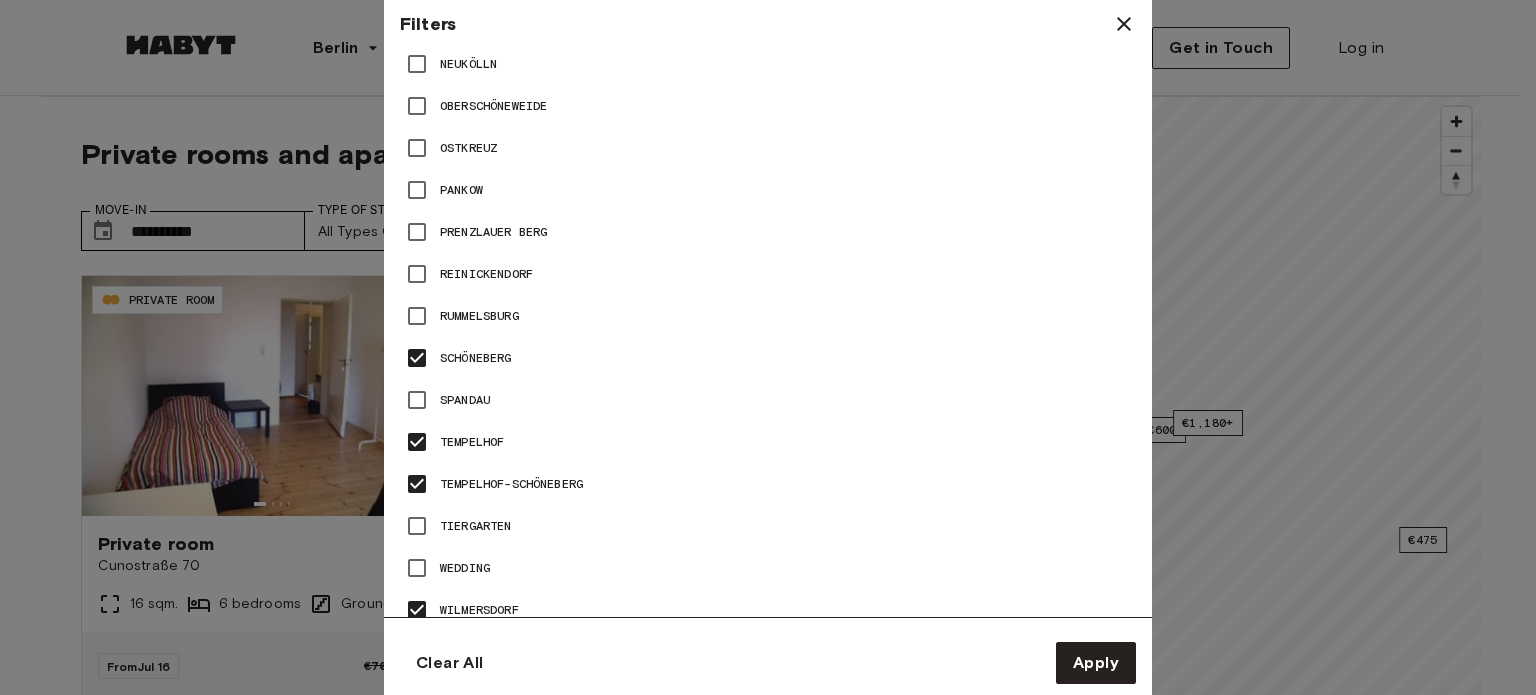 type on "**" 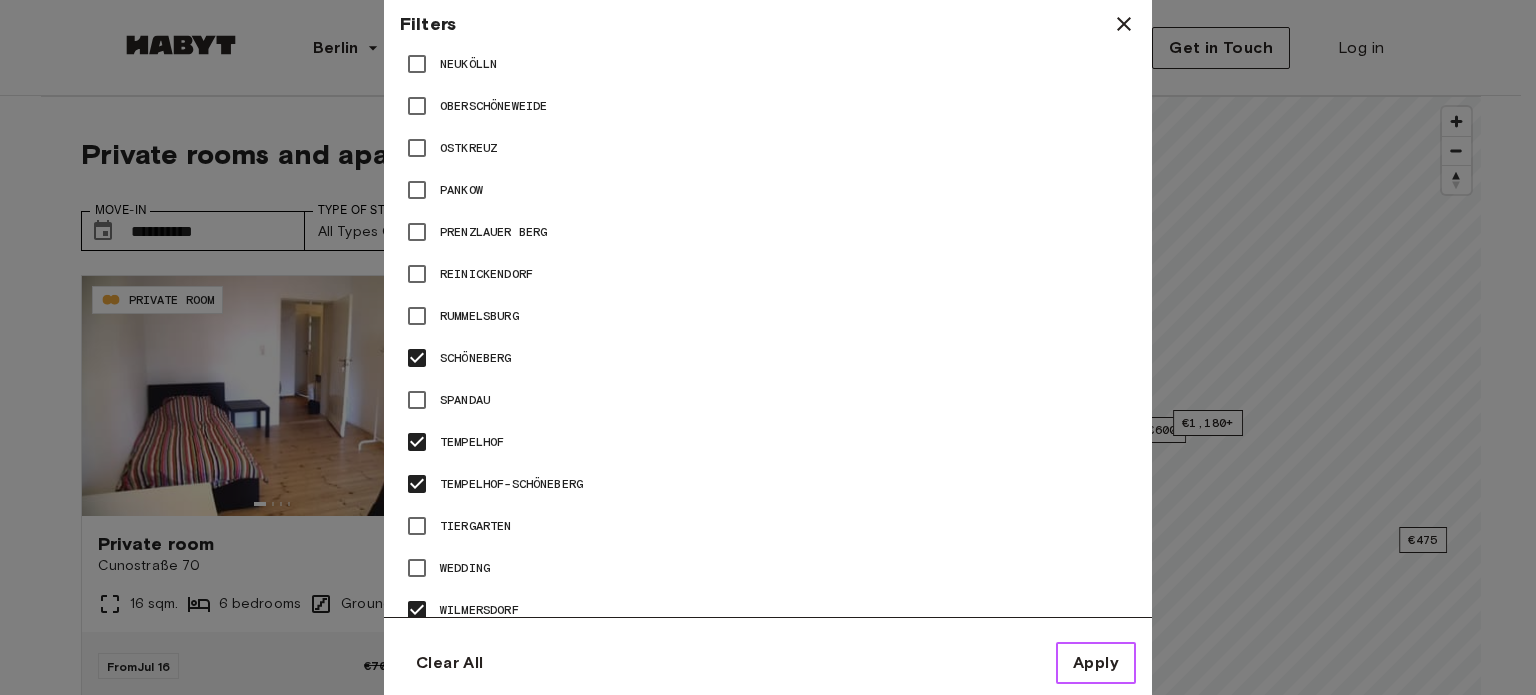 click on "Apply" at bounding box center [1096, 663] 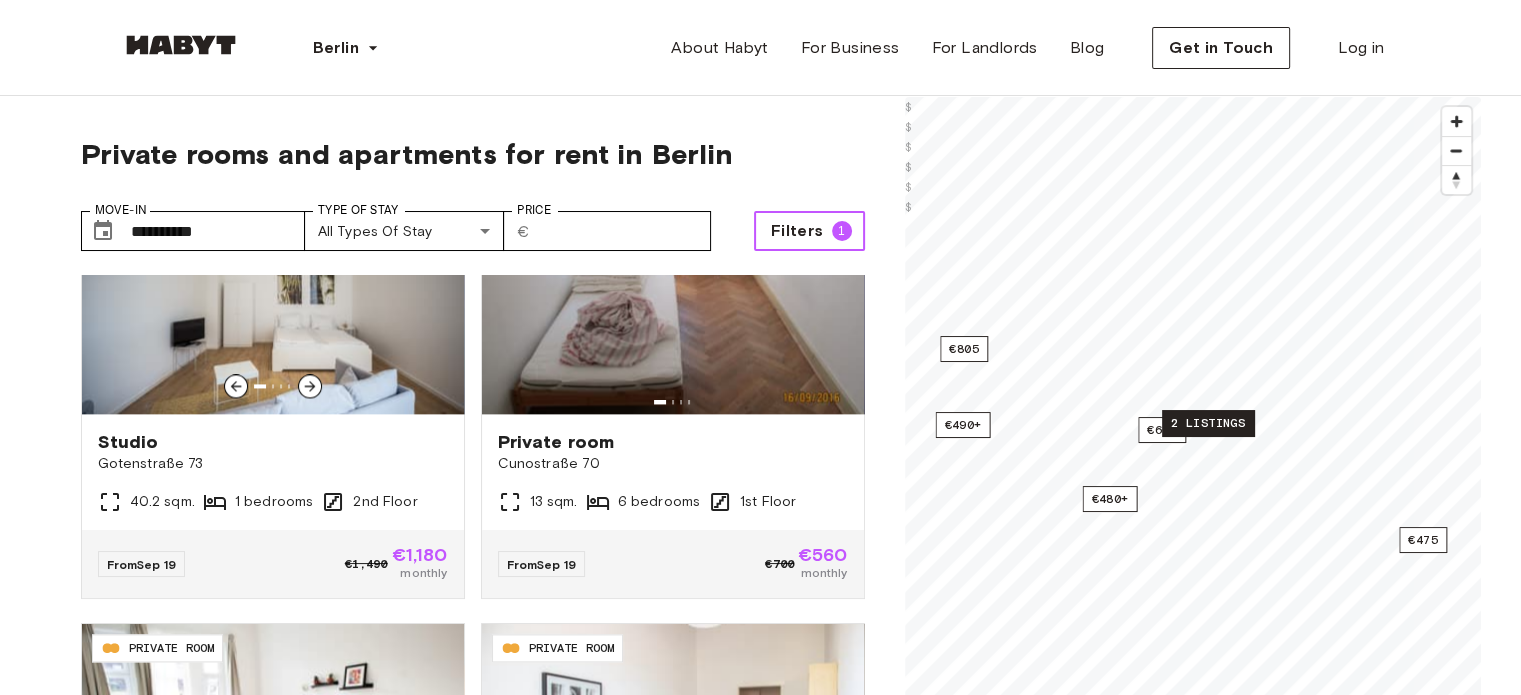 scroll, scrollTop: 2932, scrollLeft: 0, axis: vertical 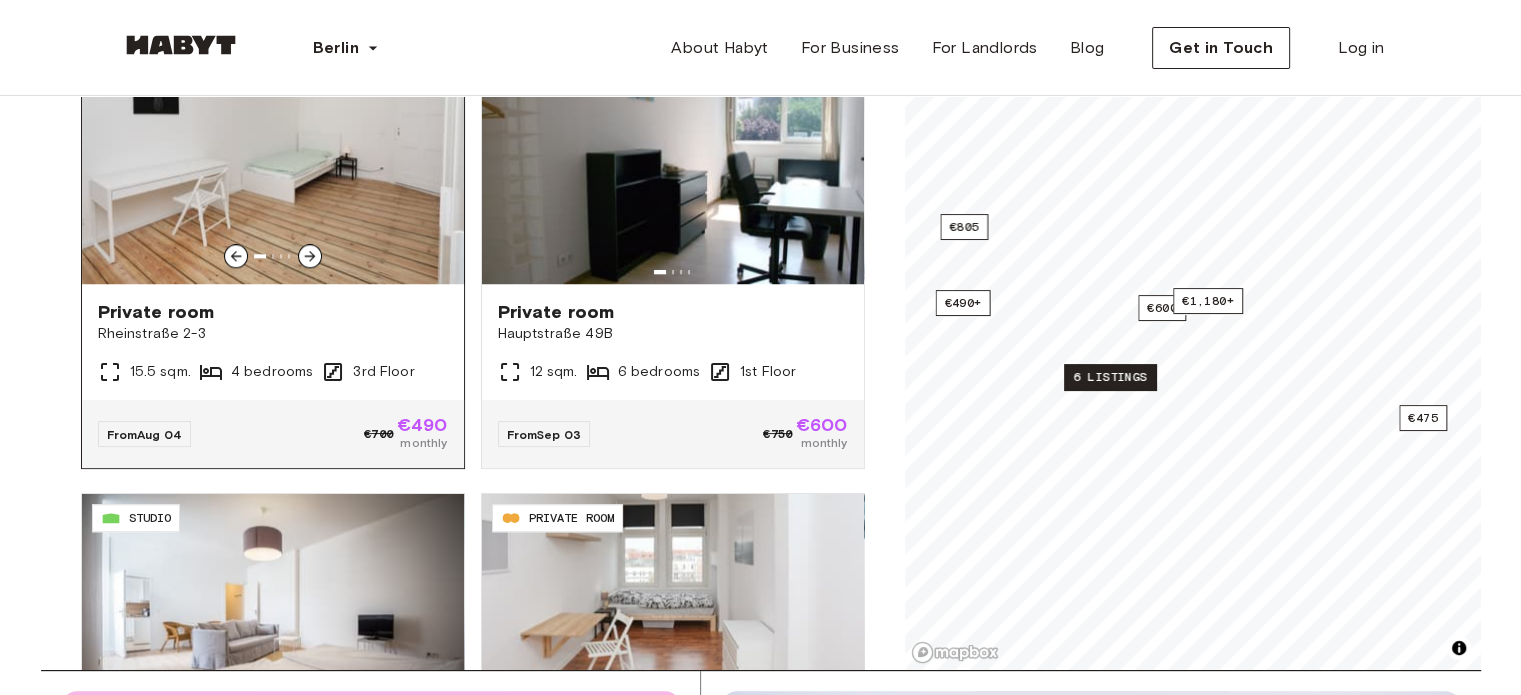 click on "Rheinstraße 2-3" at bounding box center [273, 334] 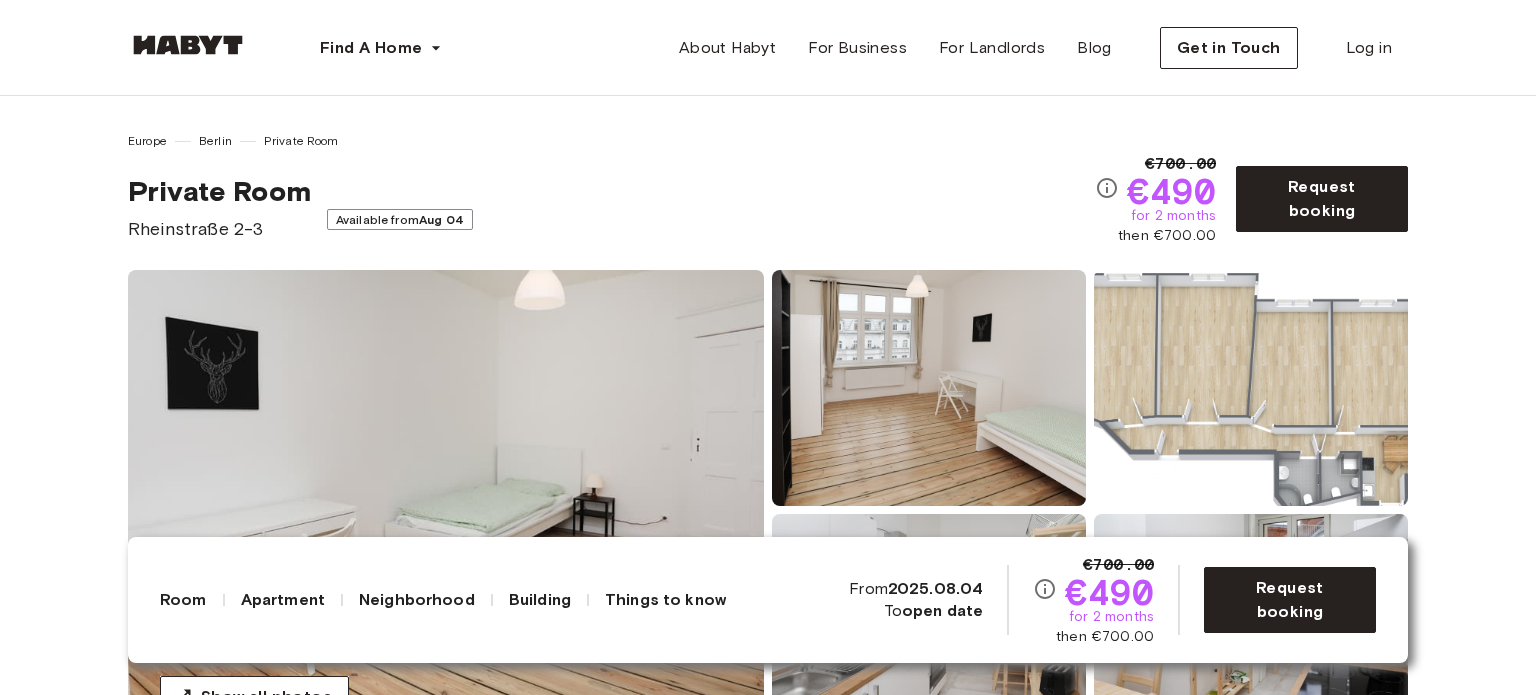 scroll, scrollTop: 0, scrollLeft: 0, axis: both 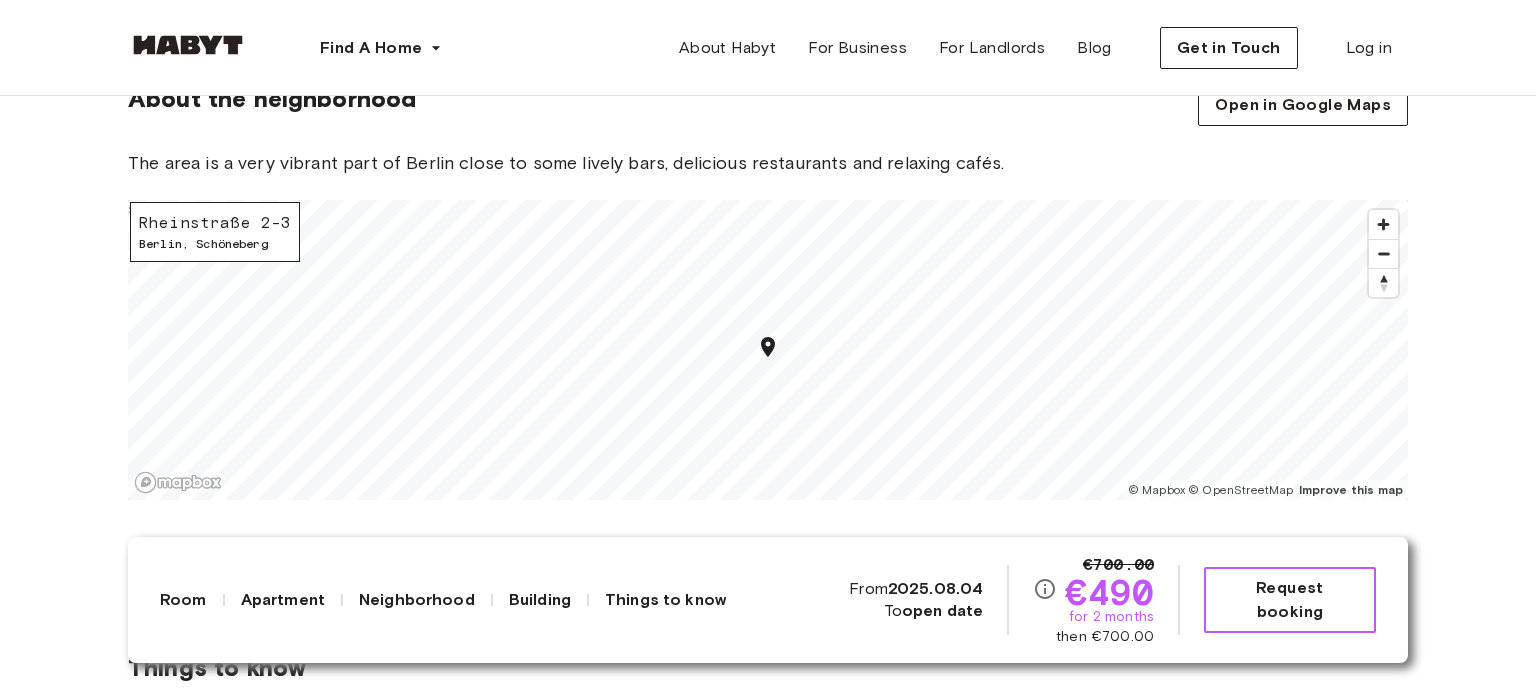 click on "Request booking" at bounding box center [1290, 600] 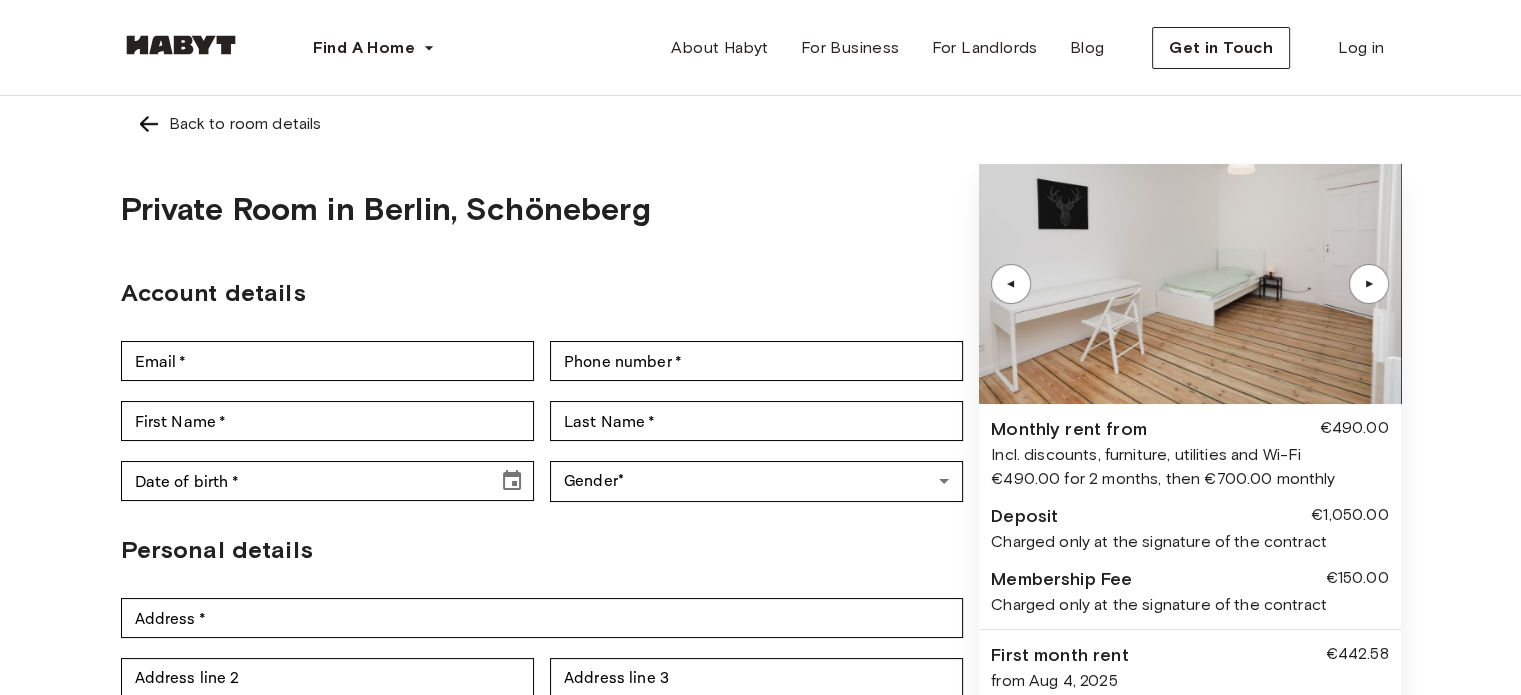 scroll, scrollTop: 52, scrollLeft: 0, axis: vertical 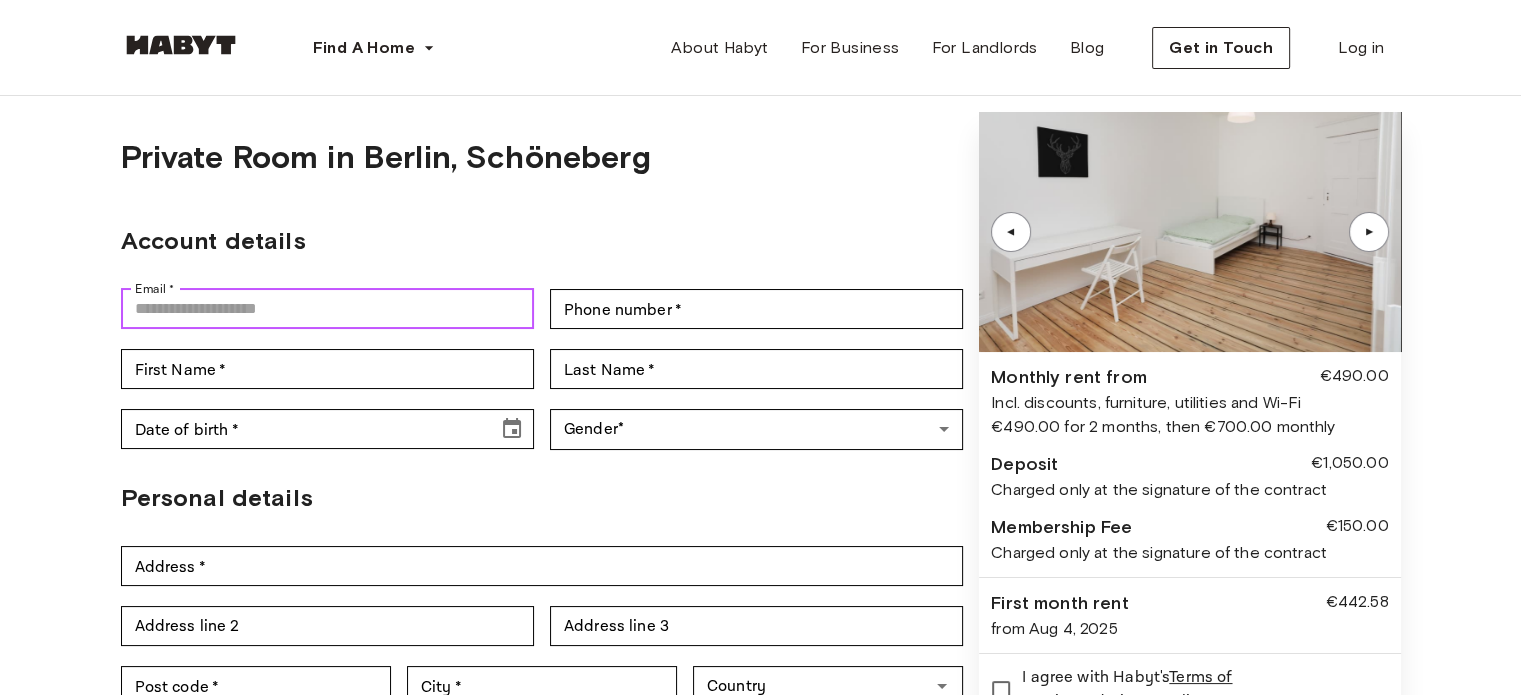 click on "Email   *" at bounding box center (327, 309) 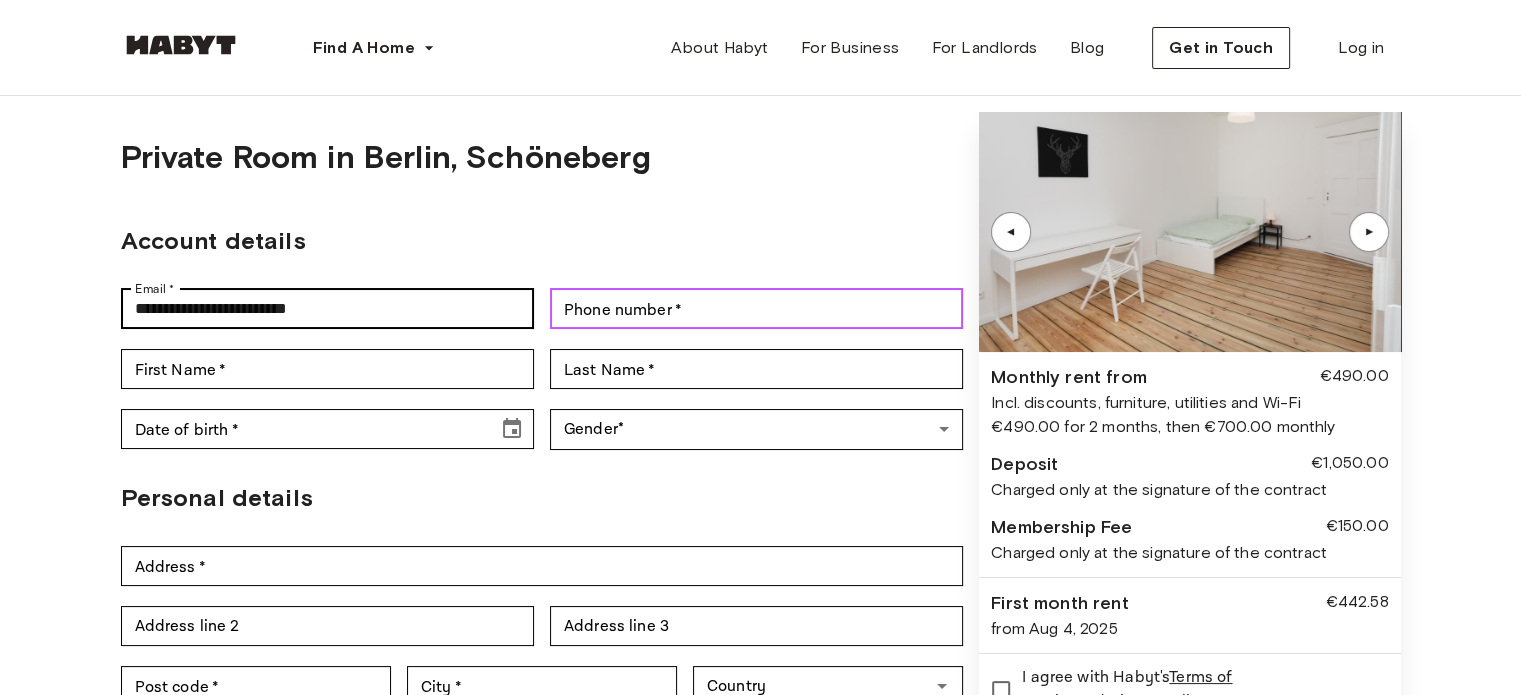 type on "**********" 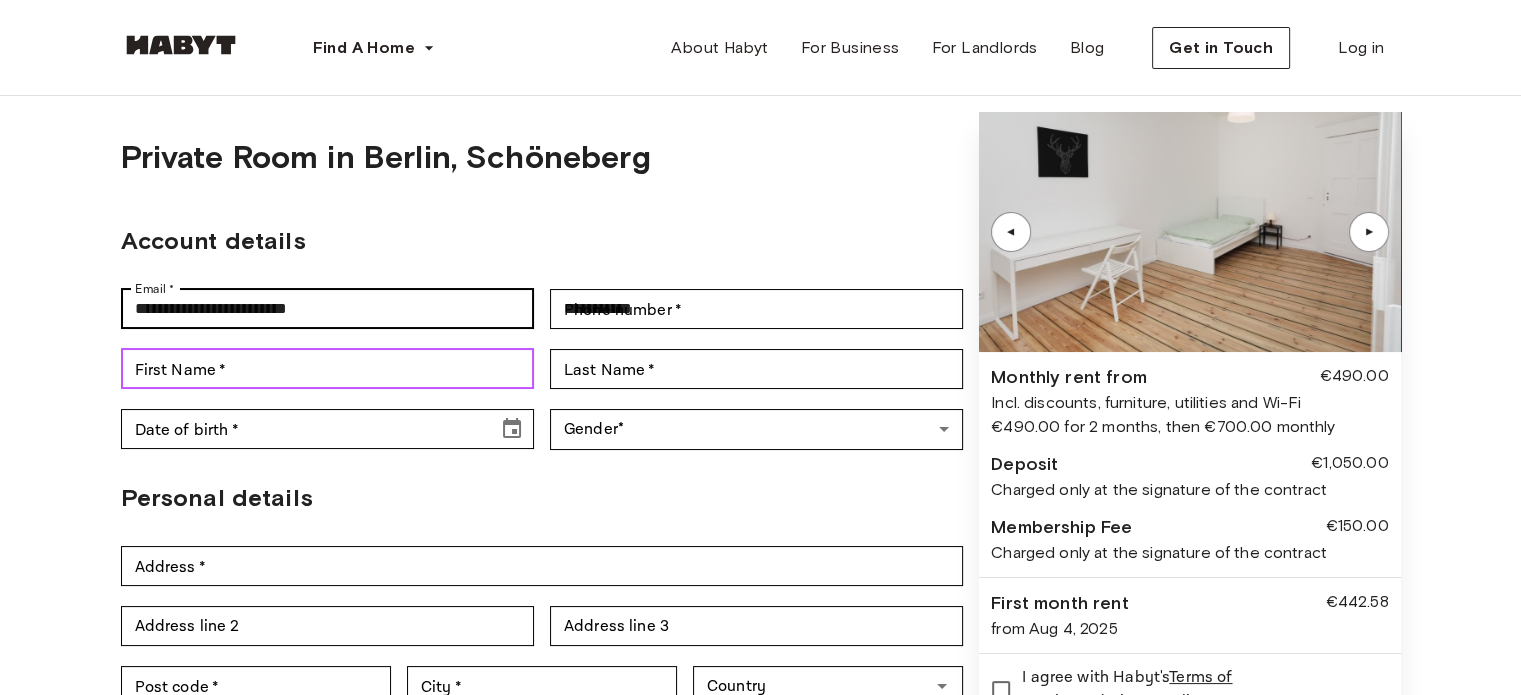 type on "******" 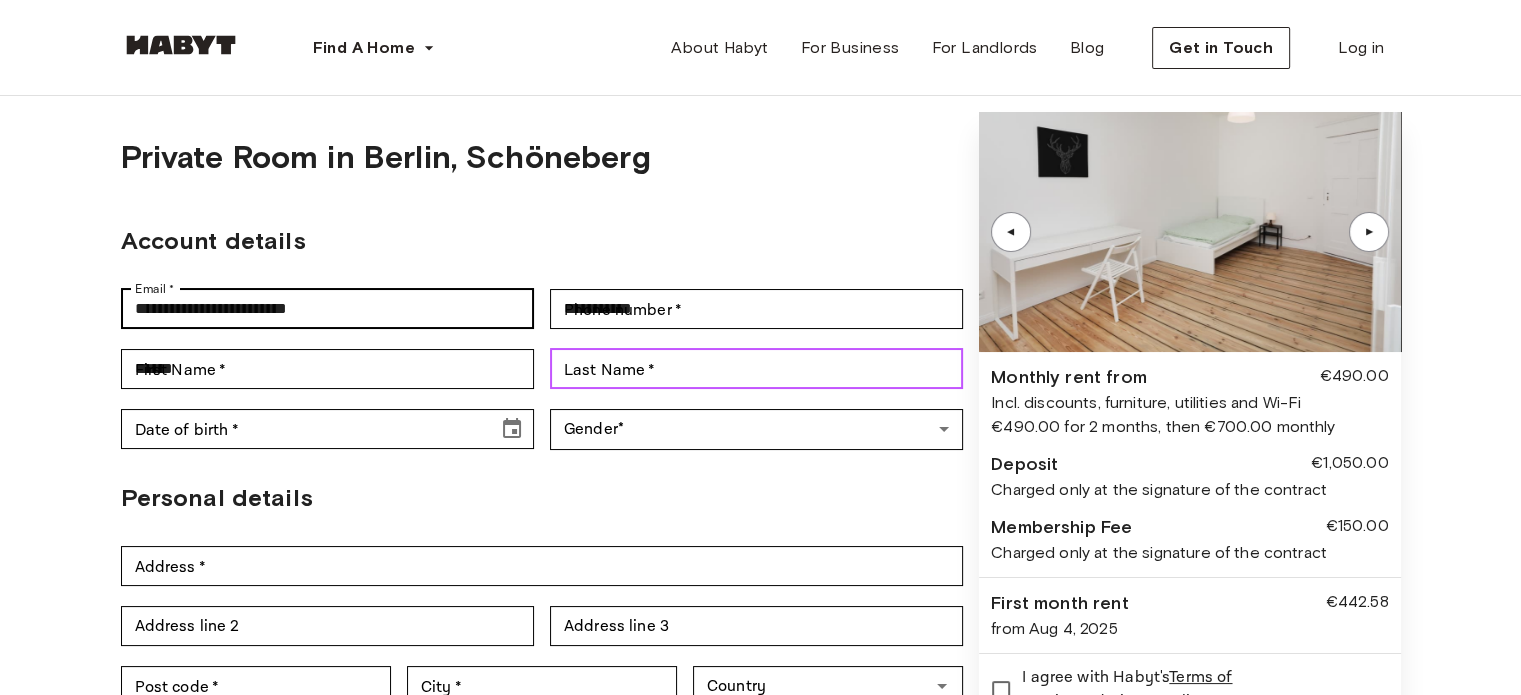 type on "******" 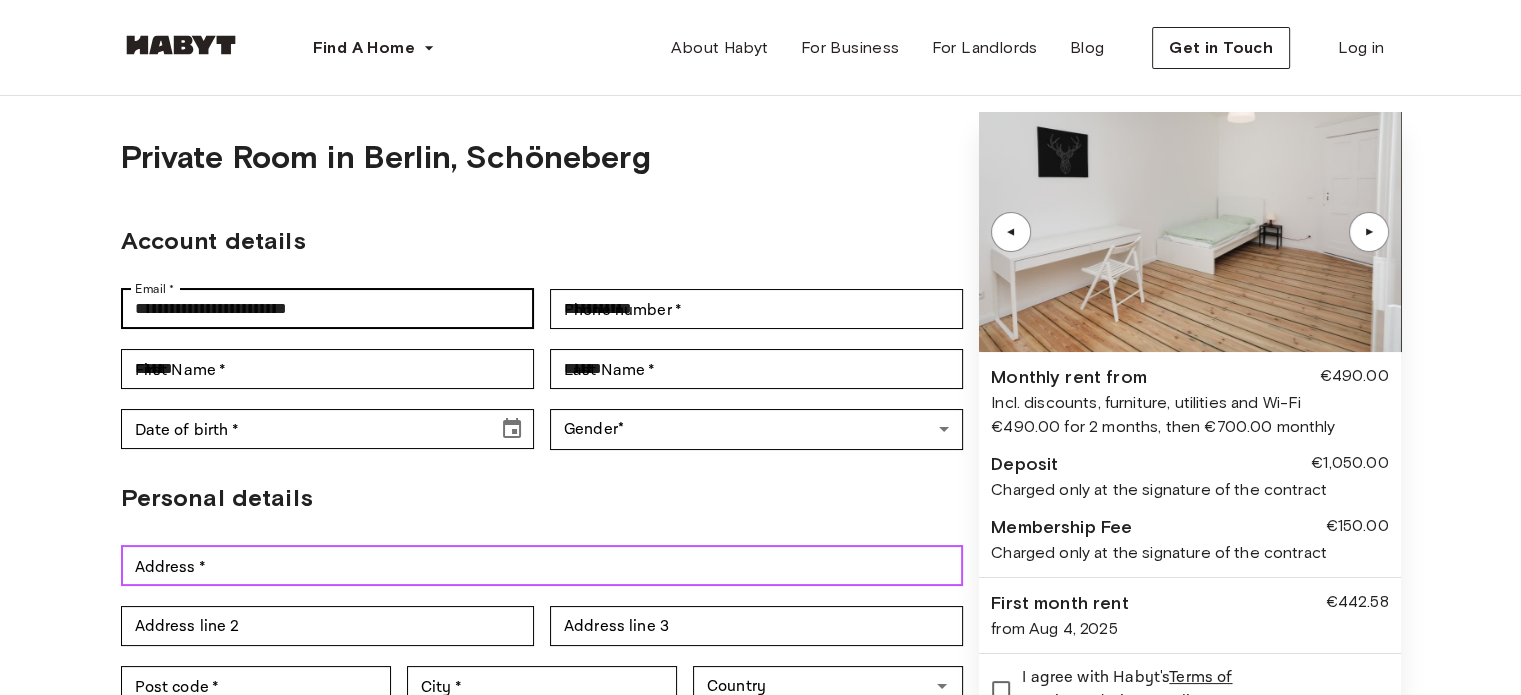 type on "**********" 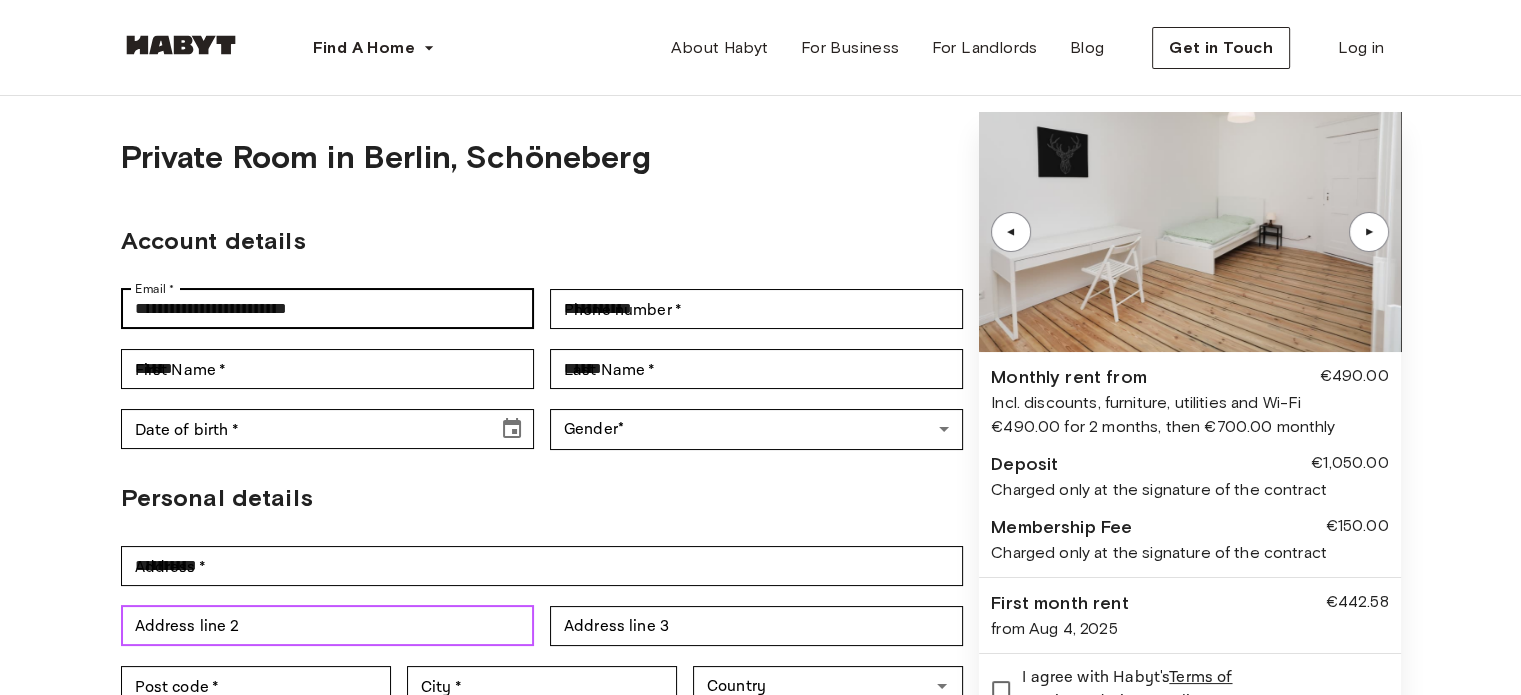type on "*" 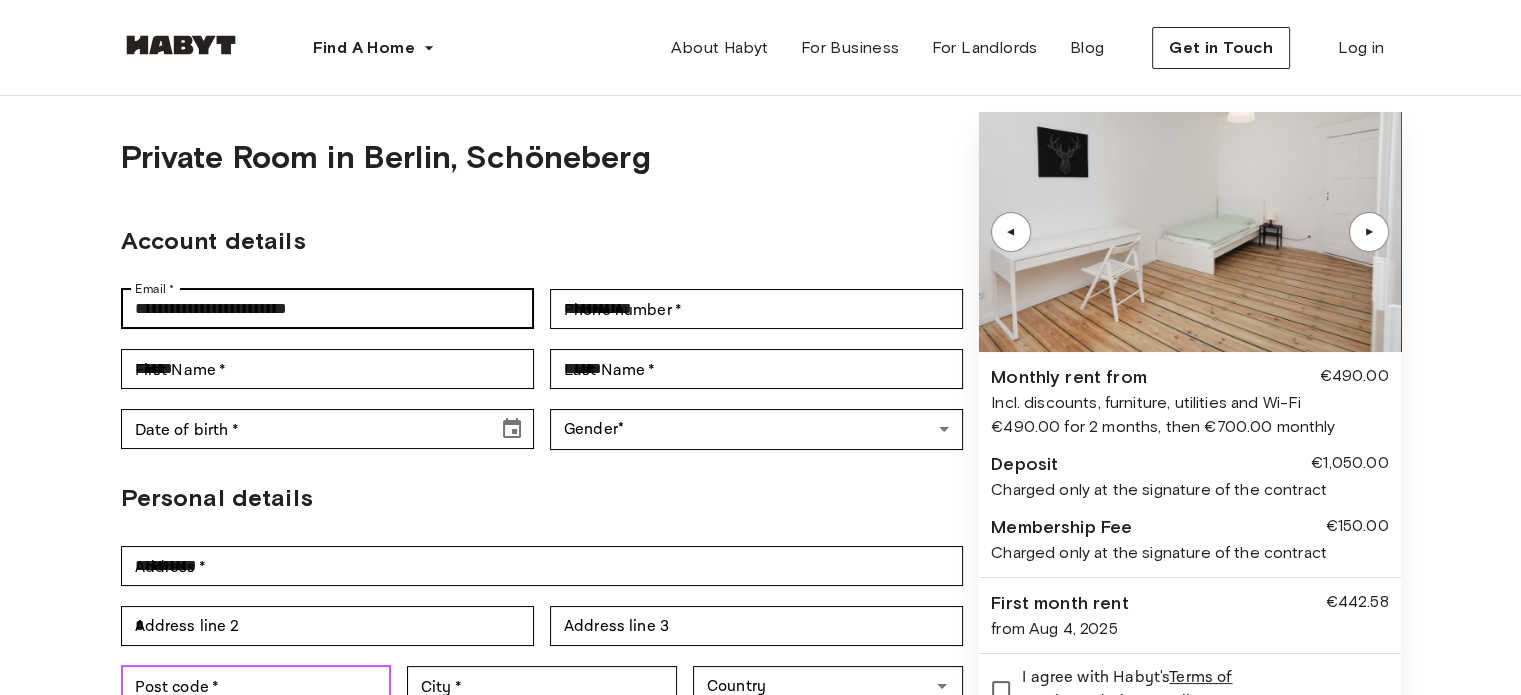 type on "*****" 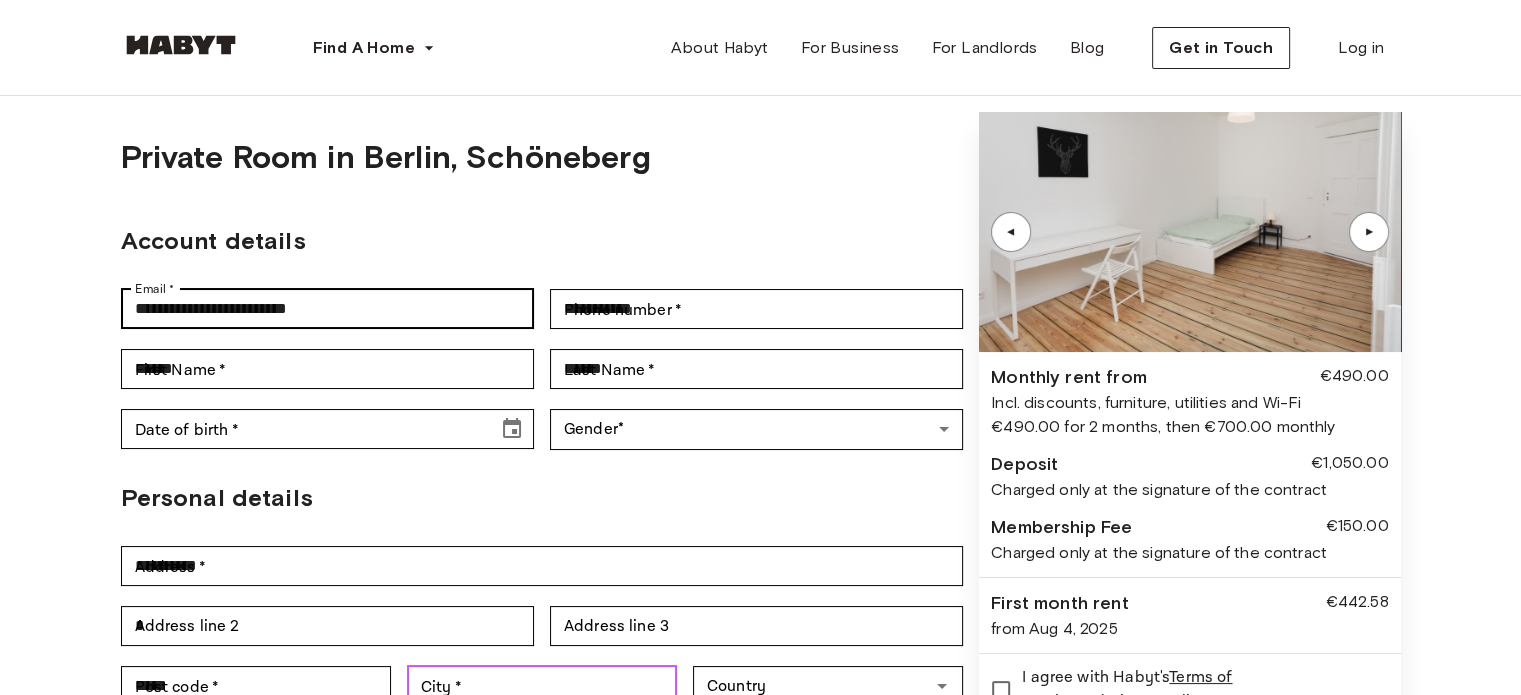type on "*******" 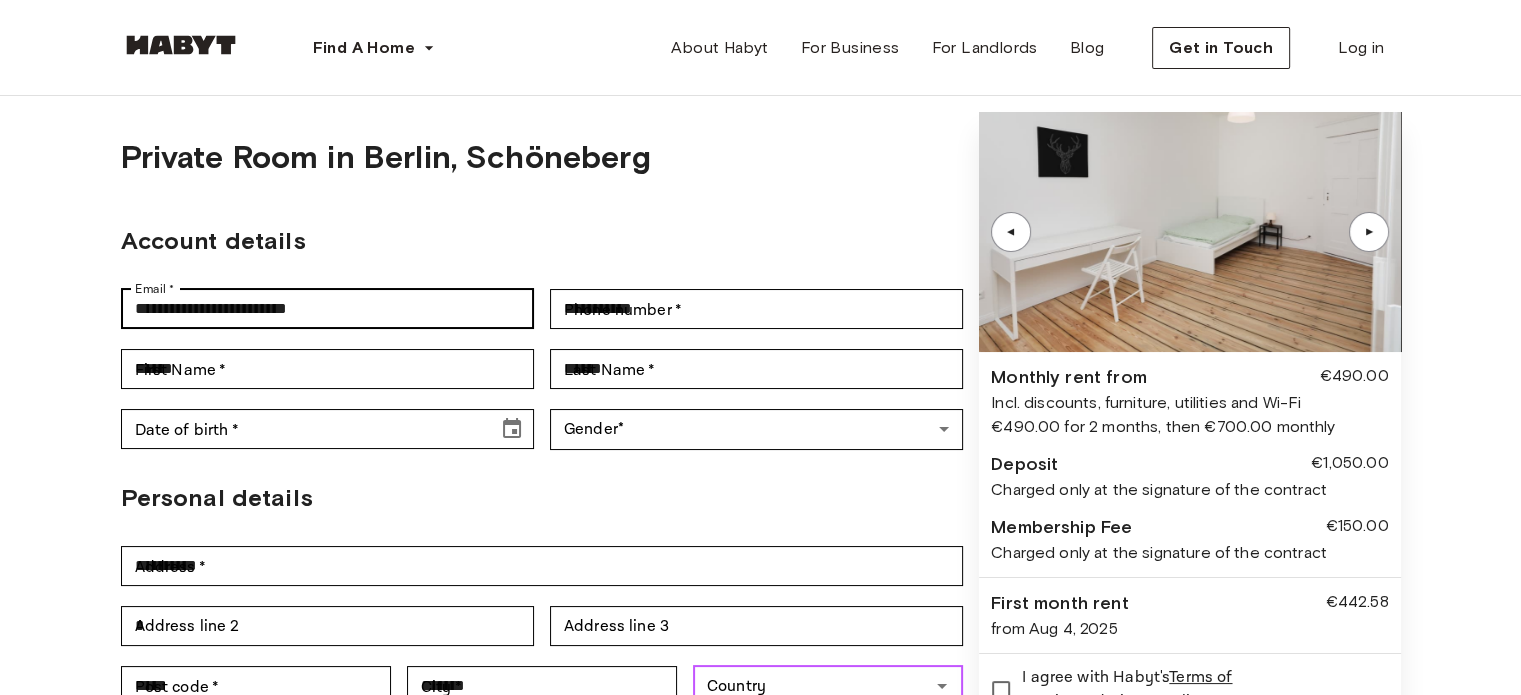 type on "**********" 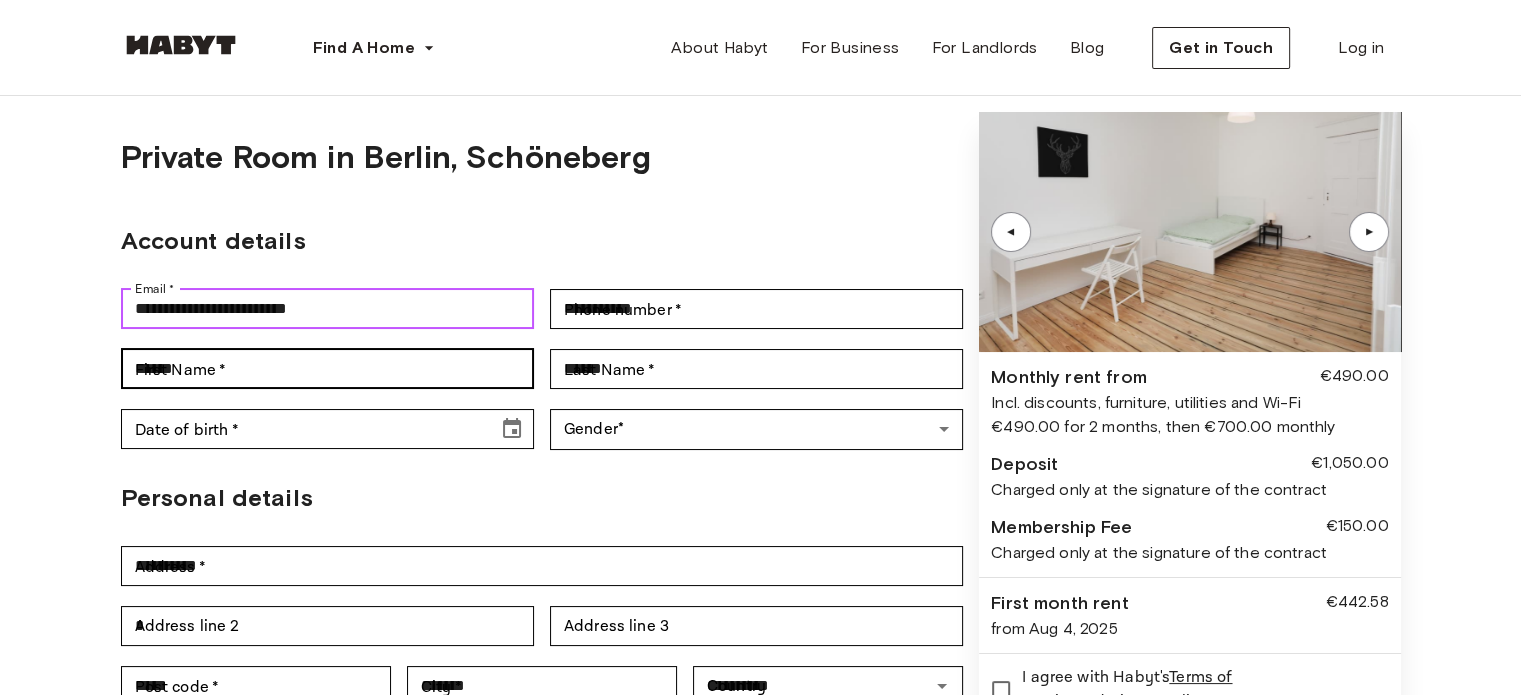 type 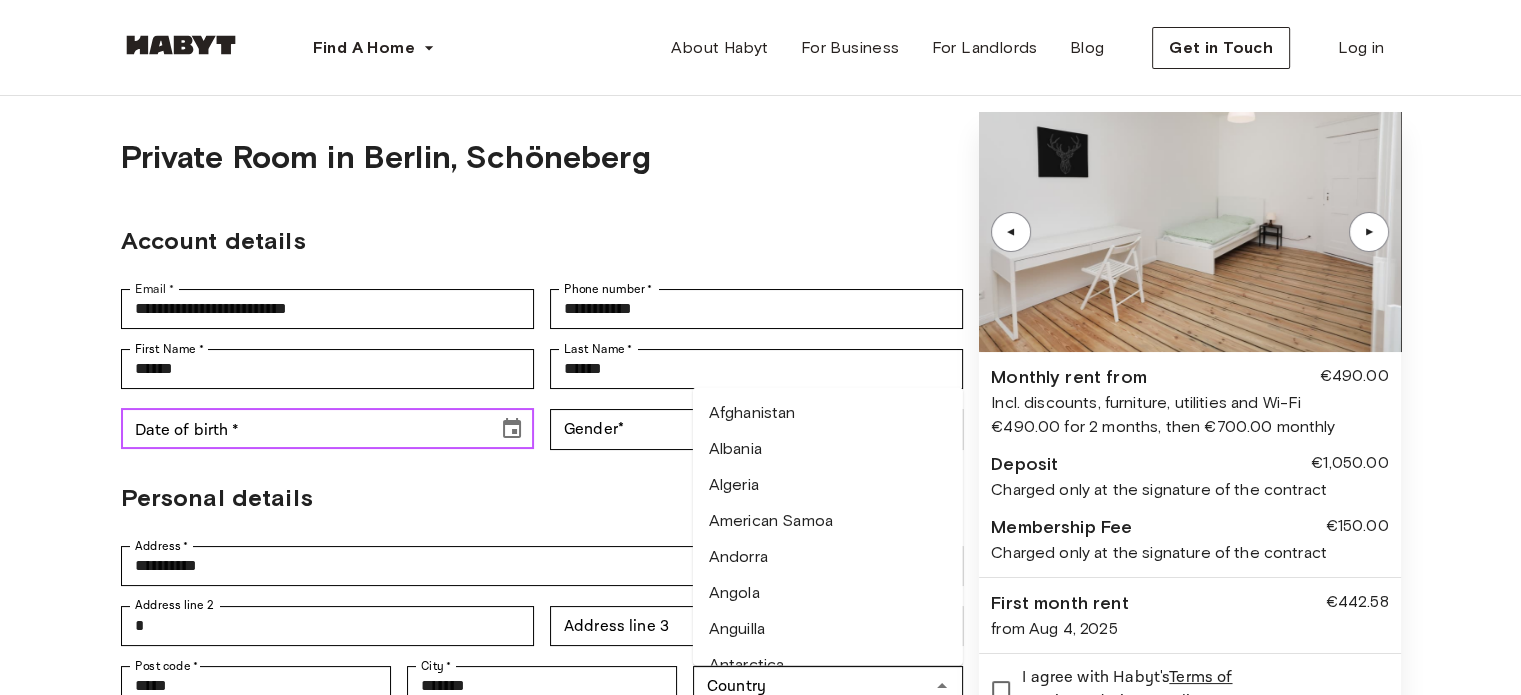 click 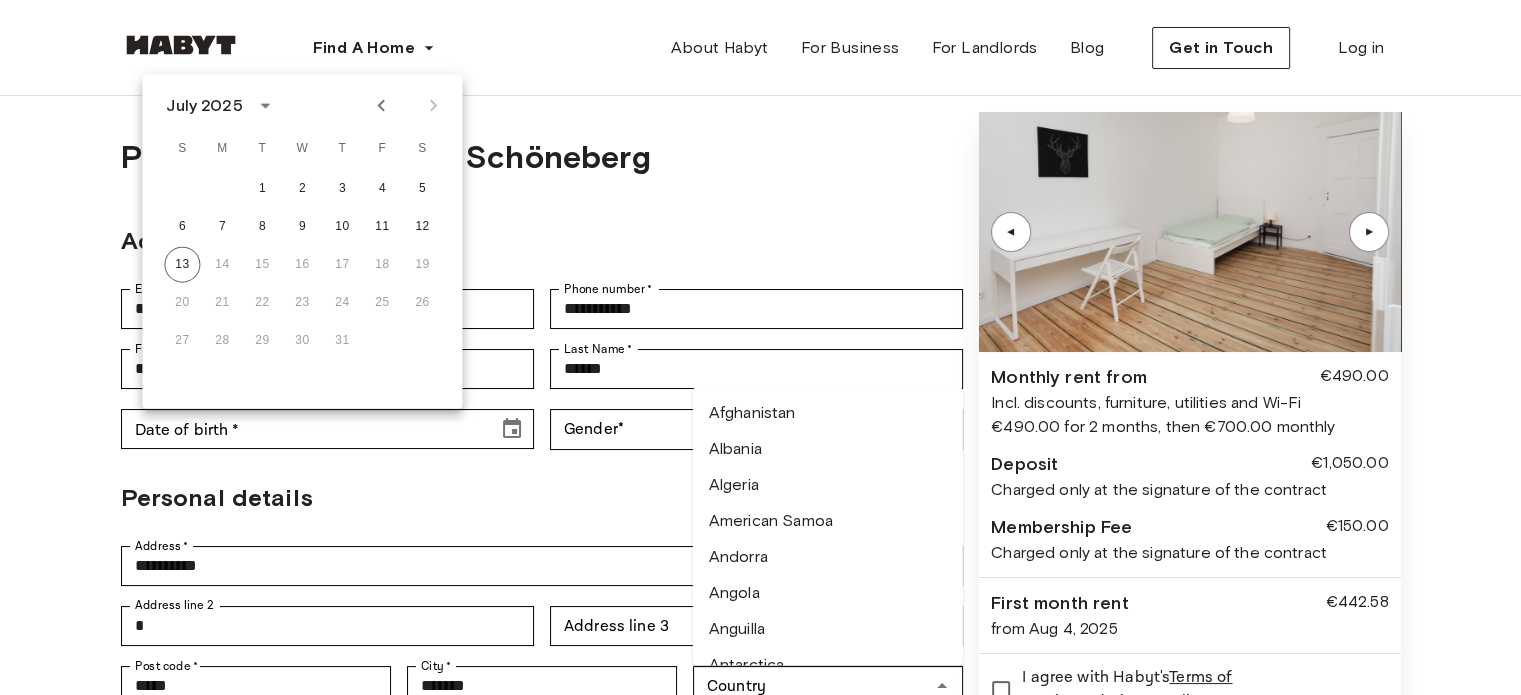 click 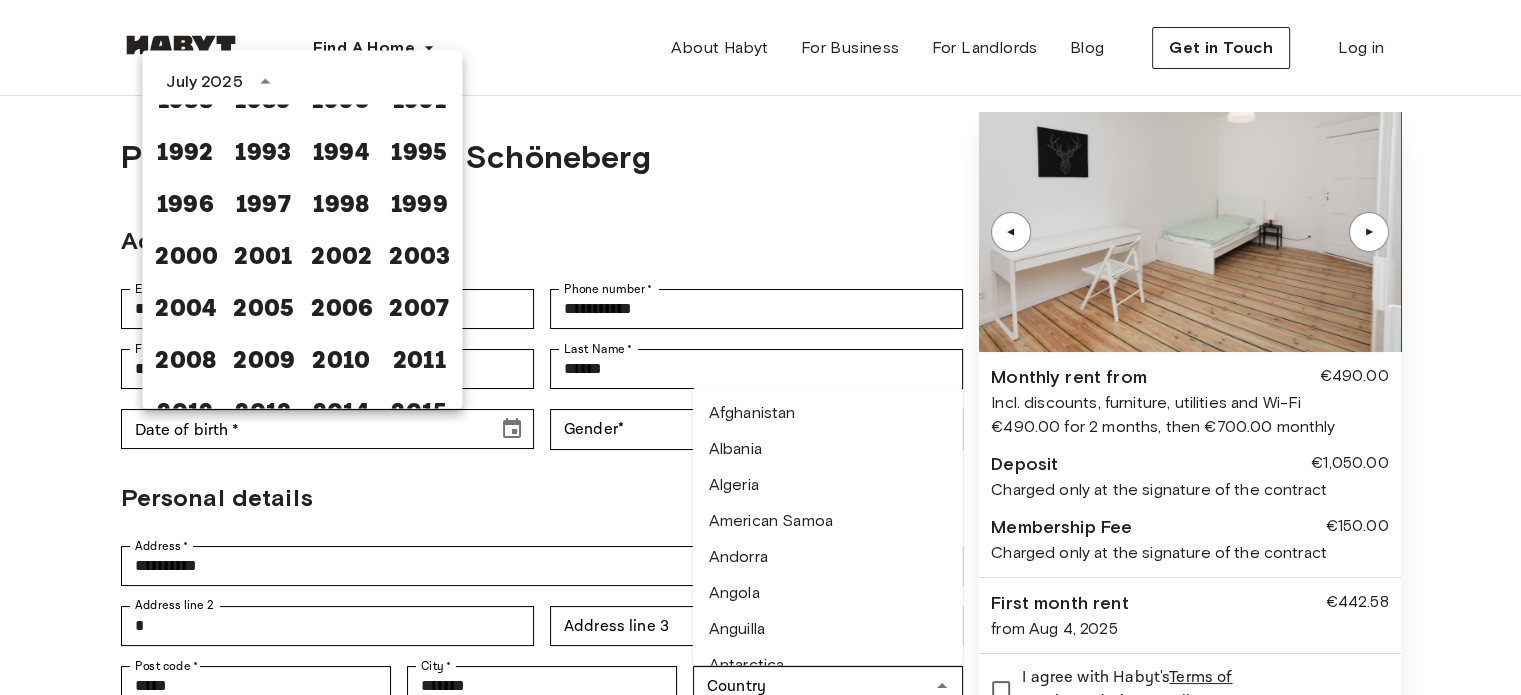scroll, scrollTop: 1173, scrollLeft: 0, axis: vertical 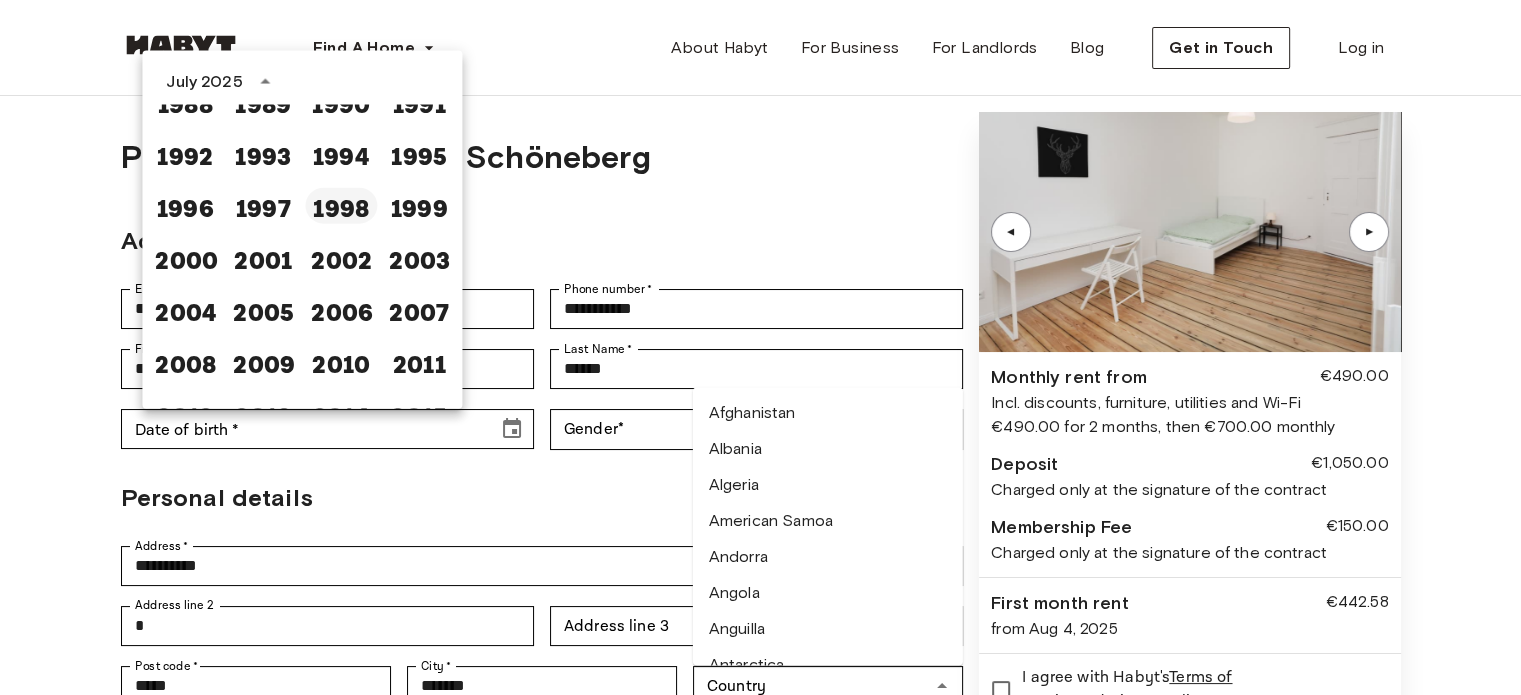 click on "1998" at bounding box center [341, 206] 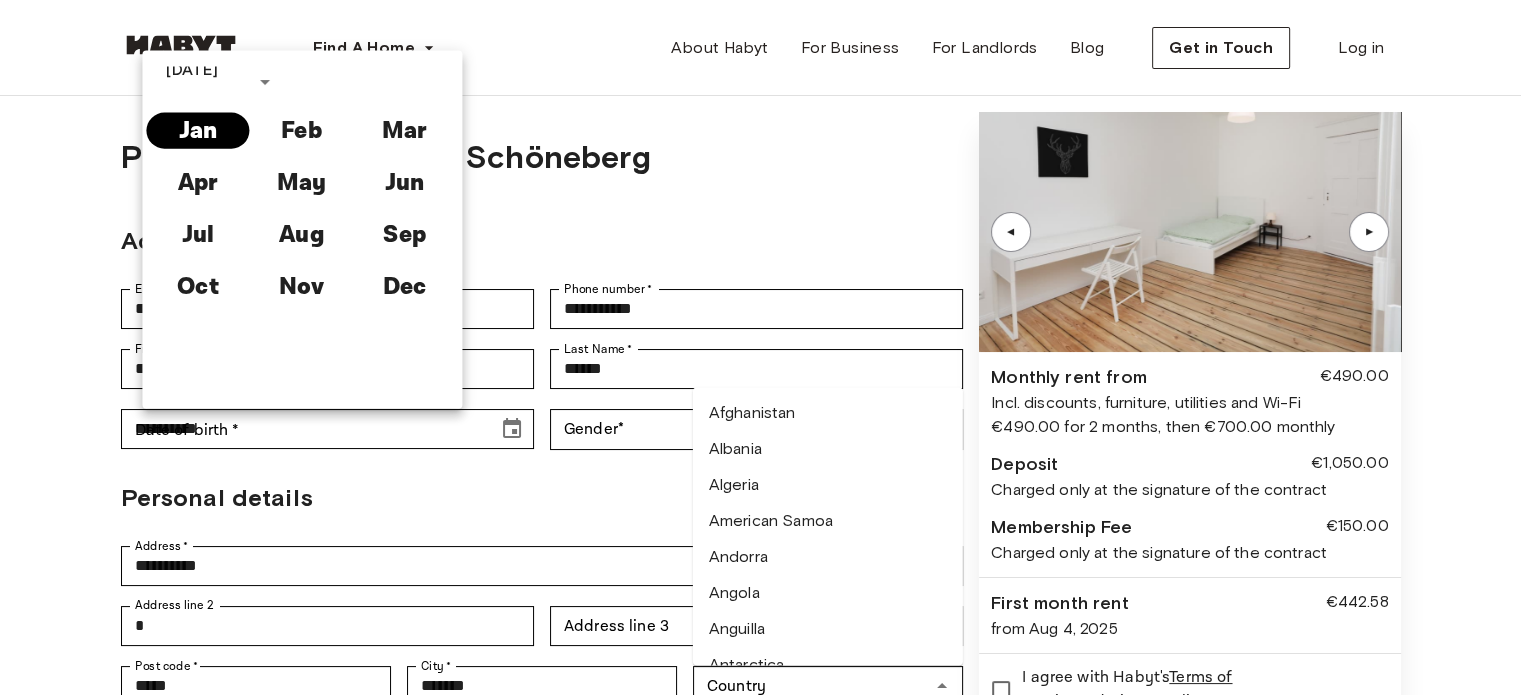scroll, scrollTop: 0, scrollLeft: 0, axis: both 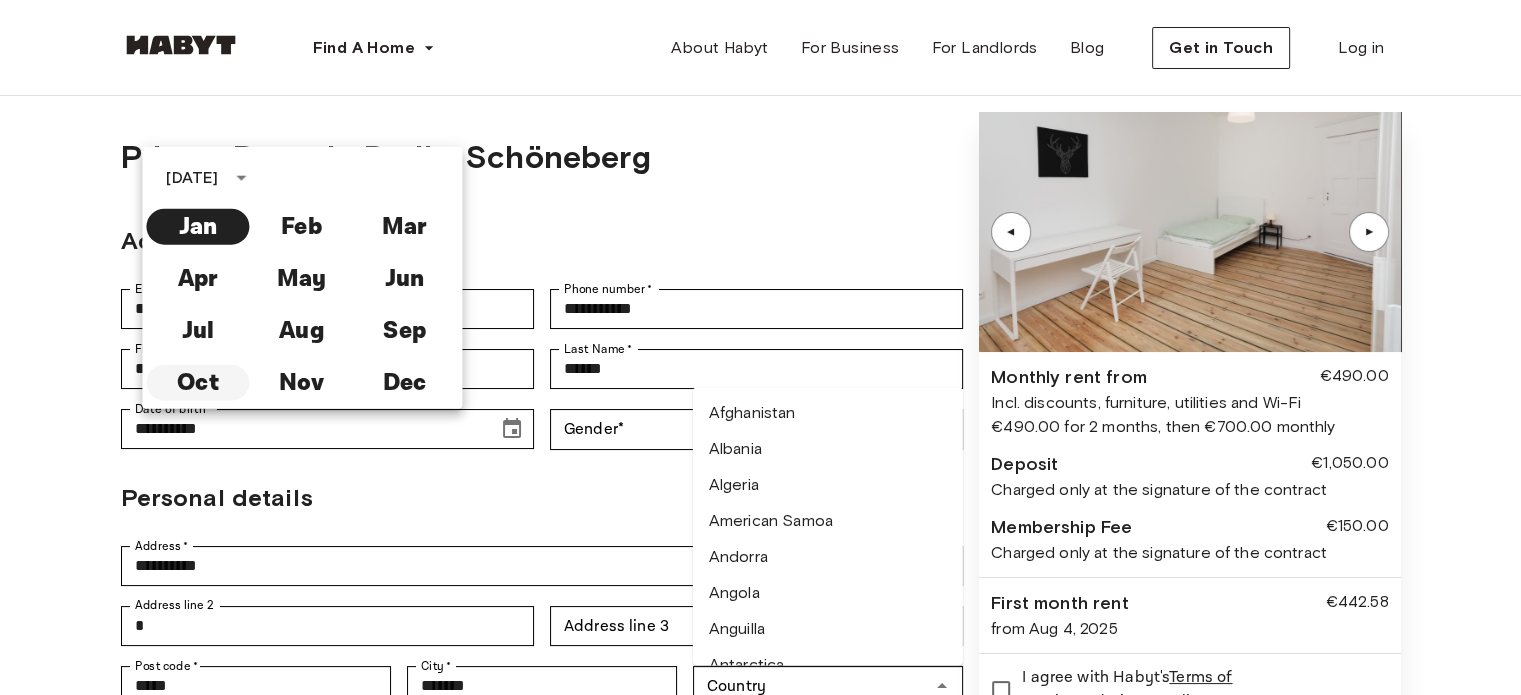 click on "Oct" at bounding box center [197, 383] 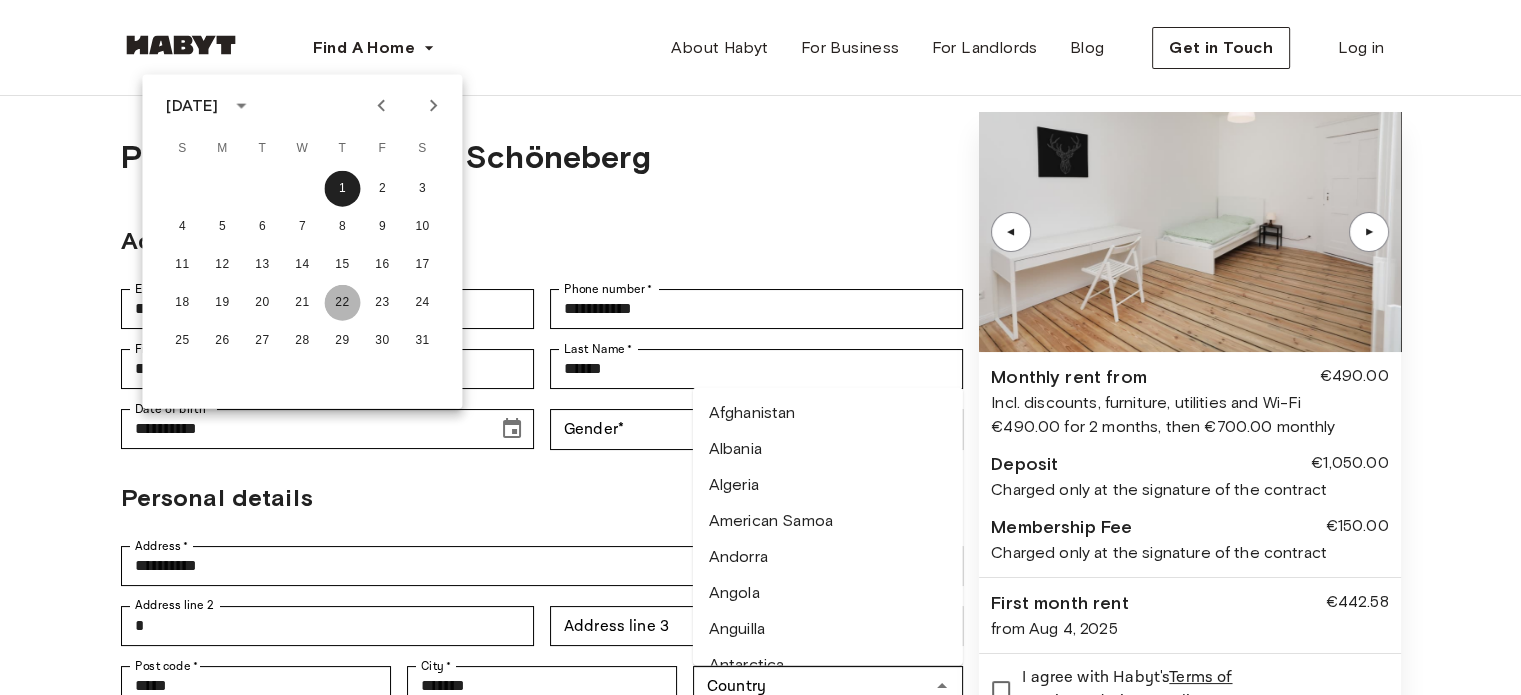 click on "22" at bounding box center [342, 303] 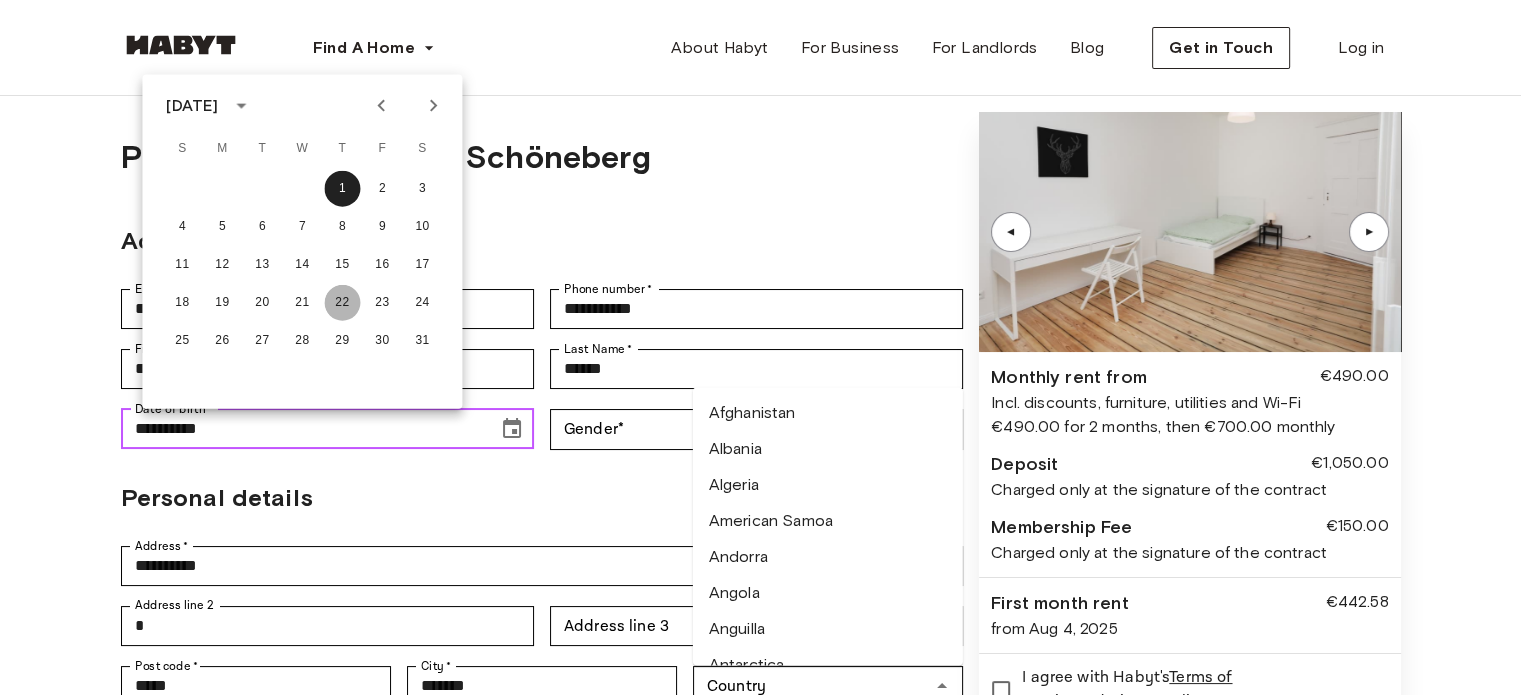 type on "**********" 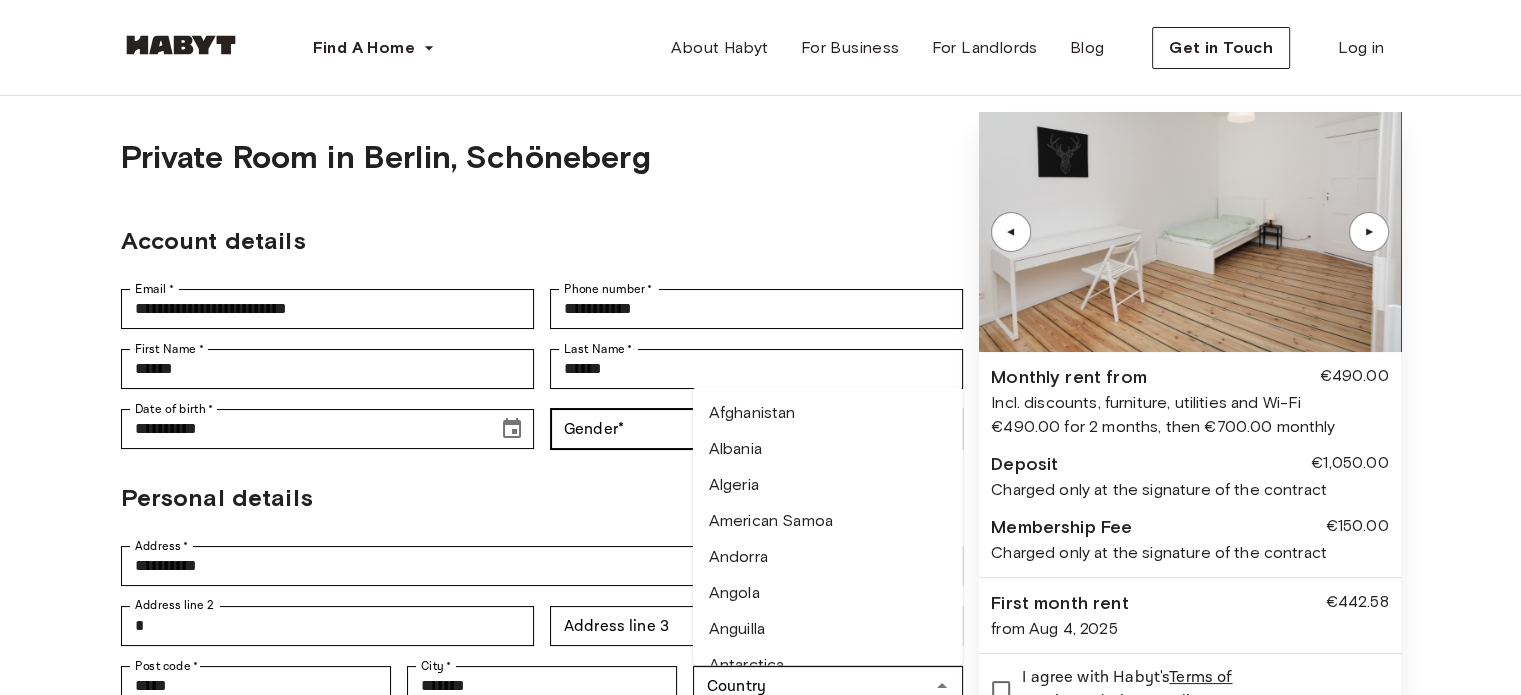 click on "Find A Home Europe Amsterdam Berlin Frankfurt Hamburg Lisbon Madrid Milan Modena Paris Turin Munich Rotterdam Stuttgart Dusseldorf Cologne Zurich The Hague Graz Brussels Leipzig Asia Hong Kong Singapore Seoul Phuket Tokyo About Habyt For Business For Landlords Blog Get in Touch Log in Back to room details Private Room in Berlin, Schöneberg Account details Email   * [EMAIL] Email   * Phone number   * [PHONE] Phone number   * First Name   * [FIRST] First Name   * Last Name   * [LAST] Last Name   * Date of birth   * [DATE] Date of birth   * Gender  * ​ Gender Personal details Address   * [ADDRESS] Address   * Address line 2 * Address line 2 Address line 3 Address line 3 Post code   * [POSTAL_CODE] Post code   * City   * [CITY] City   * Country Country Afghanistan Albania Algeria American Samoa Andorra Angola Anguilla Antarctica Antigua and Barbuda Argentina Armenia Aruba Australia Austria Azerbaijan Bahamas Bahrain Bangladesh Barbados Belarus Belgium Belize *" at bounding box center (760, 866) 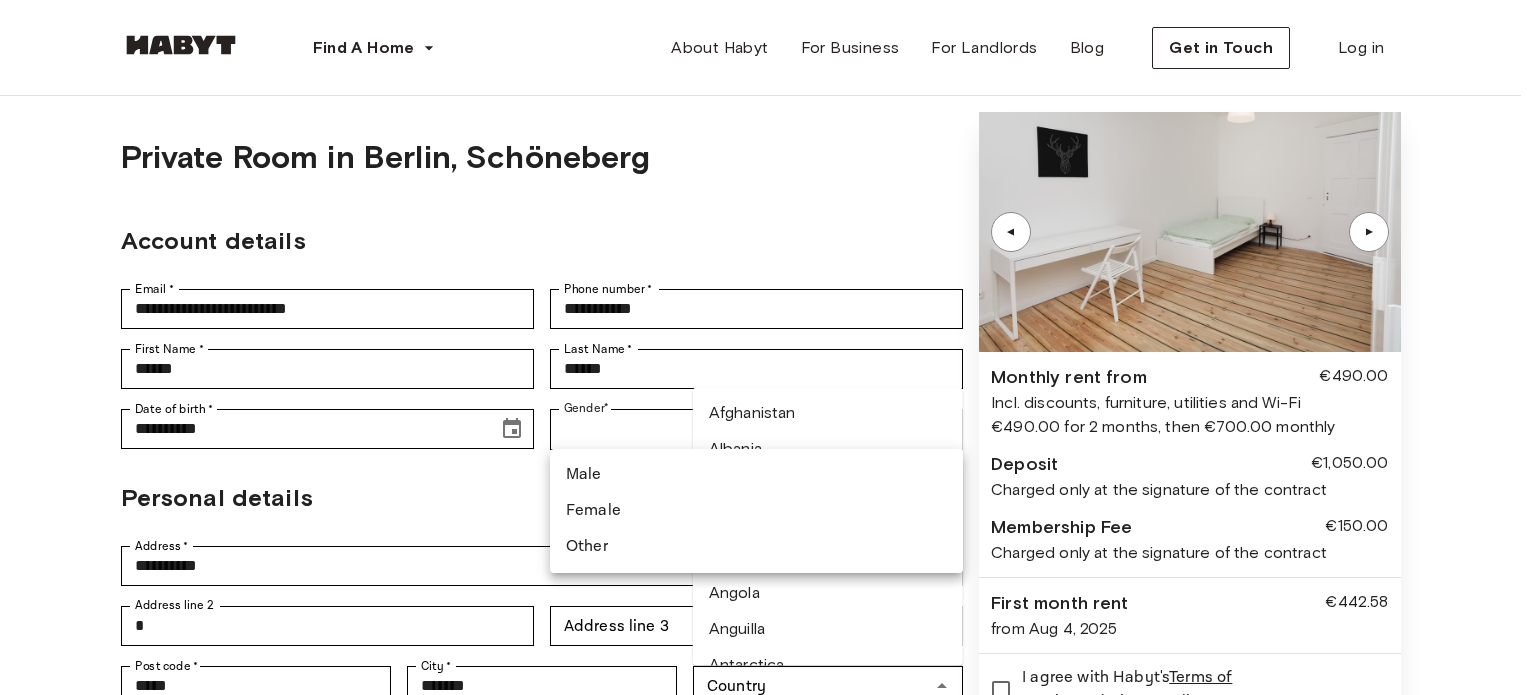 click on "Male" at bounding box center [756, 475] 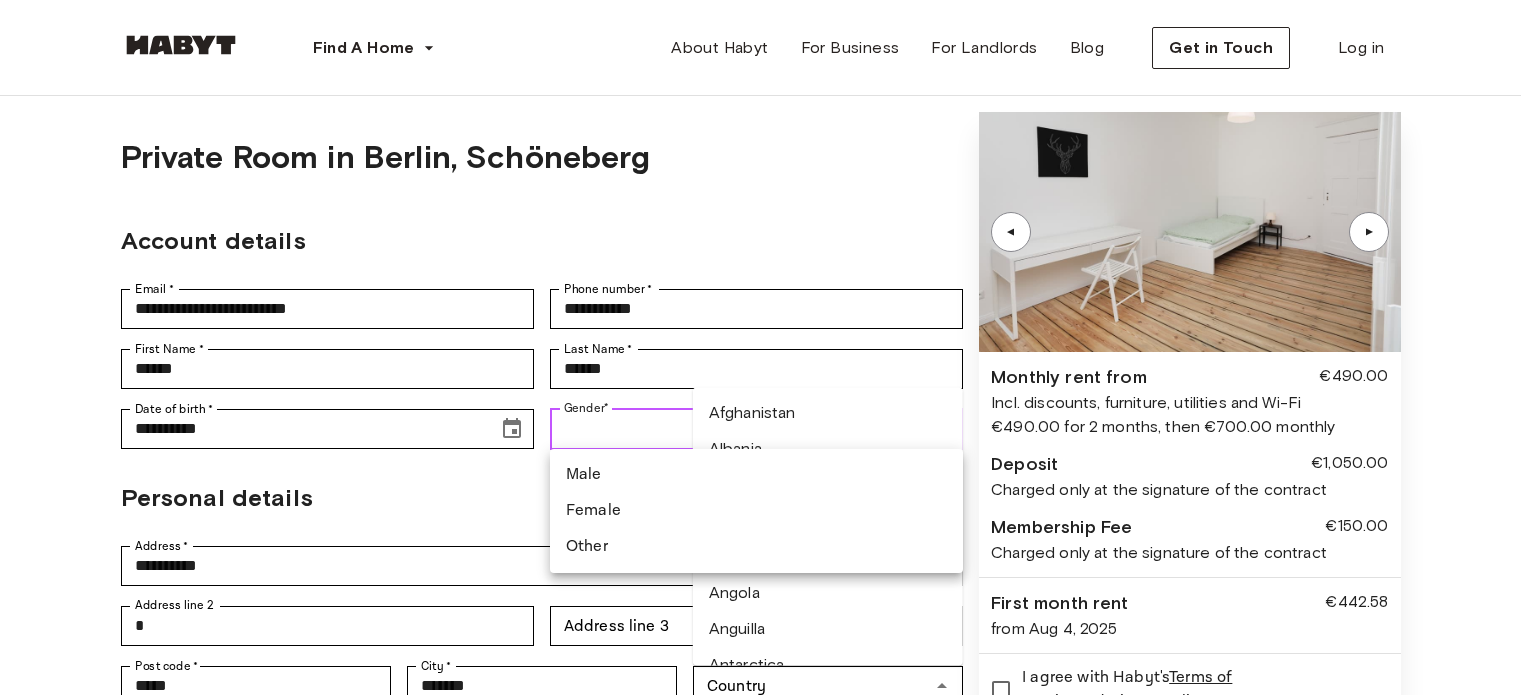 type on "****" 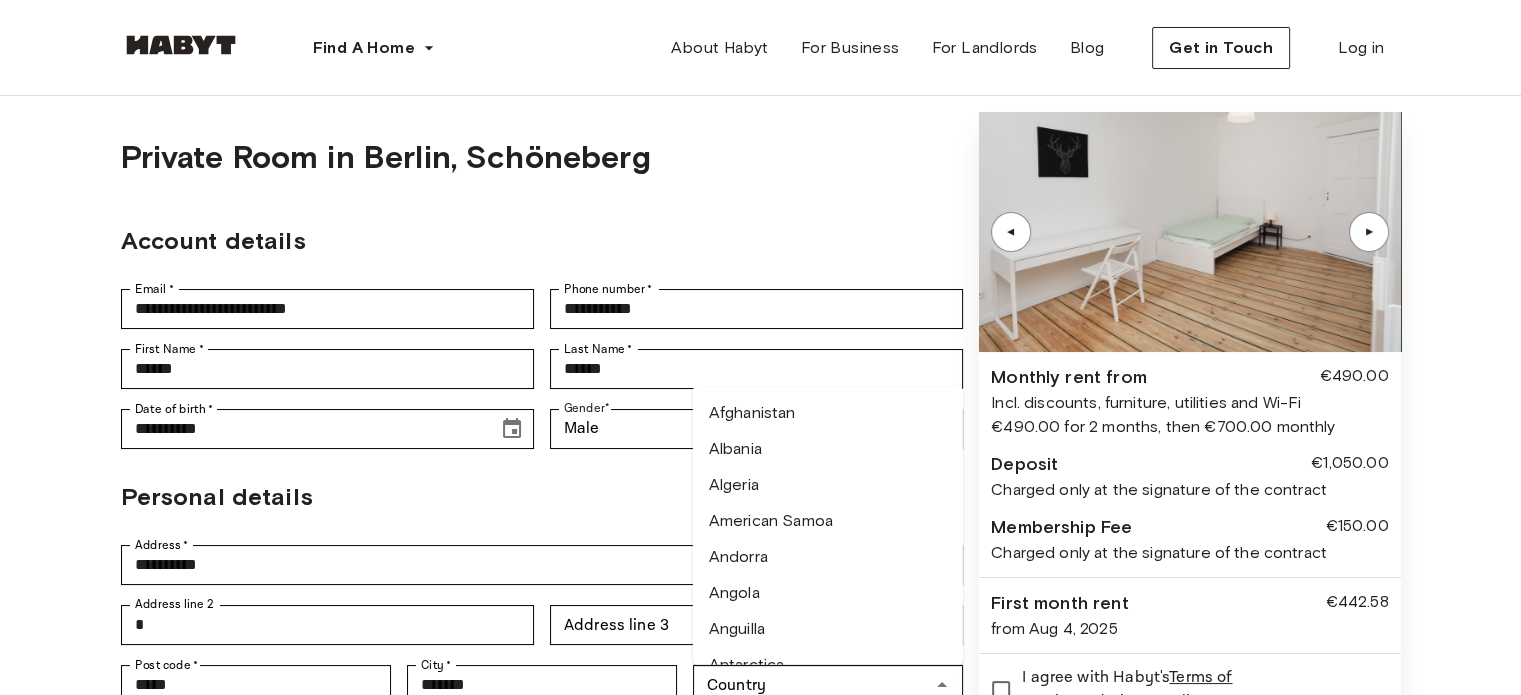 click on "Personal details" at bounding box center (542, 497) 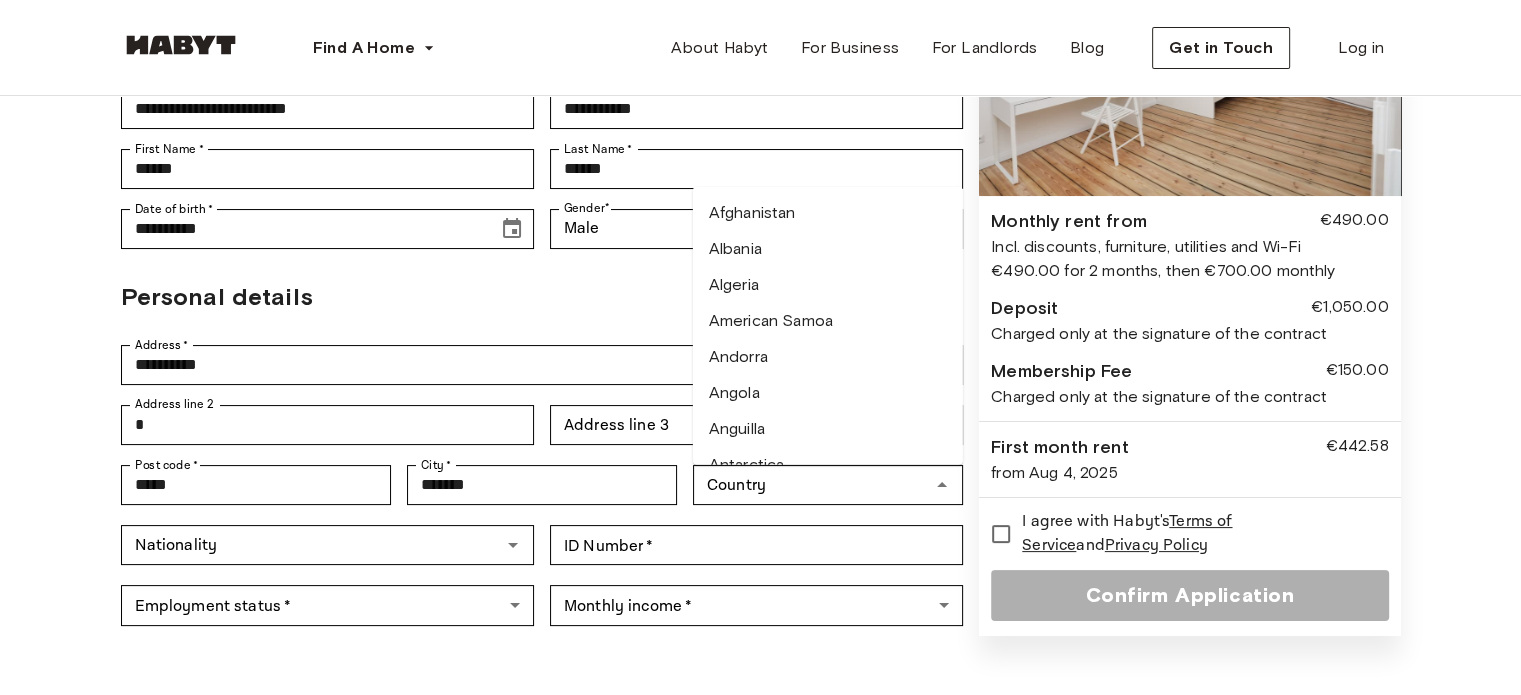 scroll, scrollTop: 252, scrollLeft: 0, axis: vertical 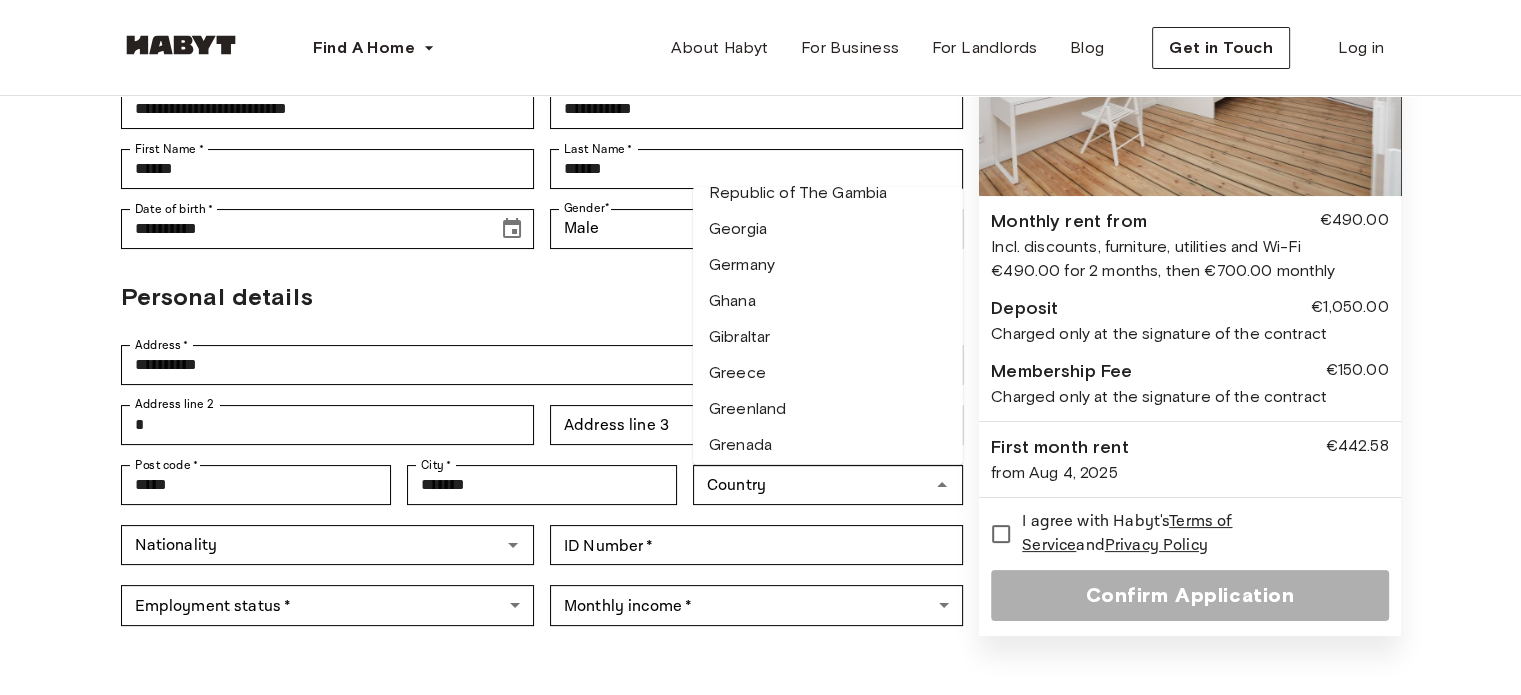 click on "Germany" at bounding box center (828, 266) 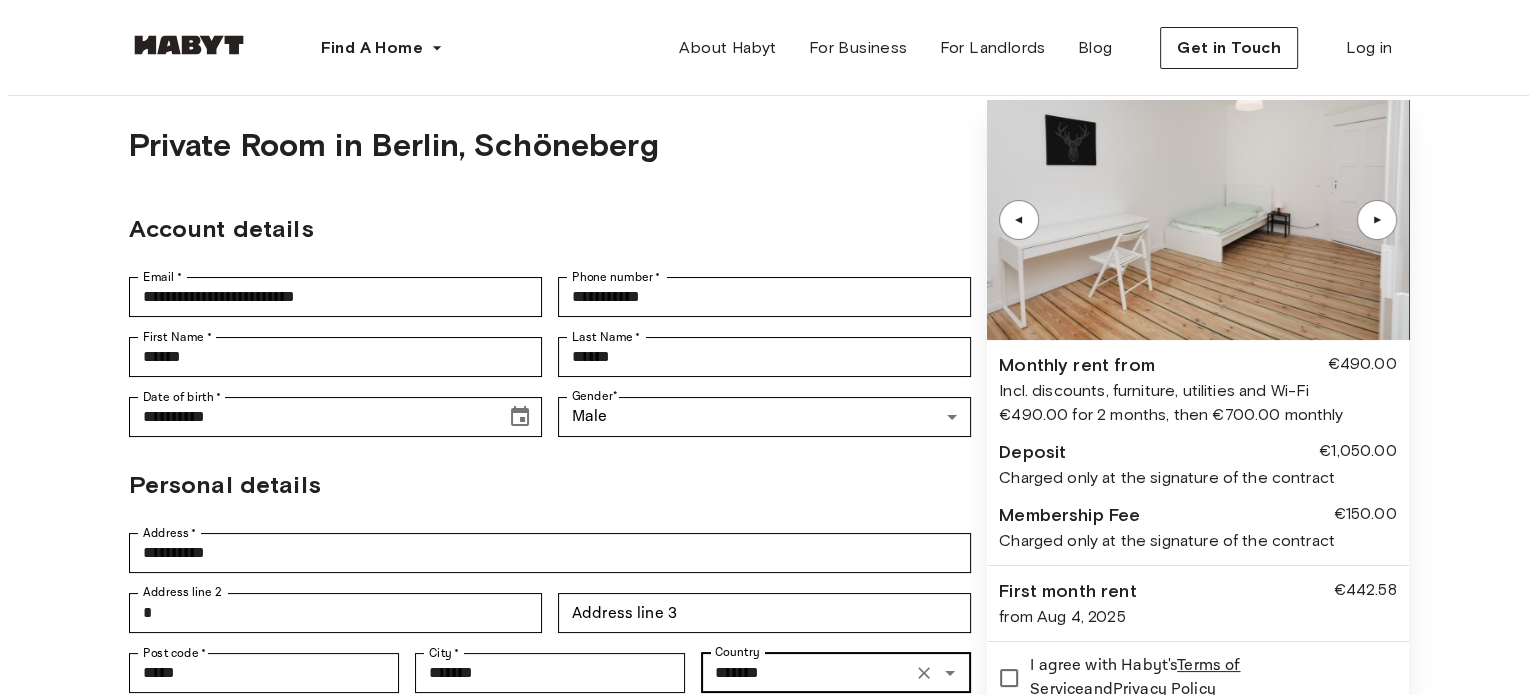 scroll, scrollTop: 0, scrollLeft: 0, axis: both 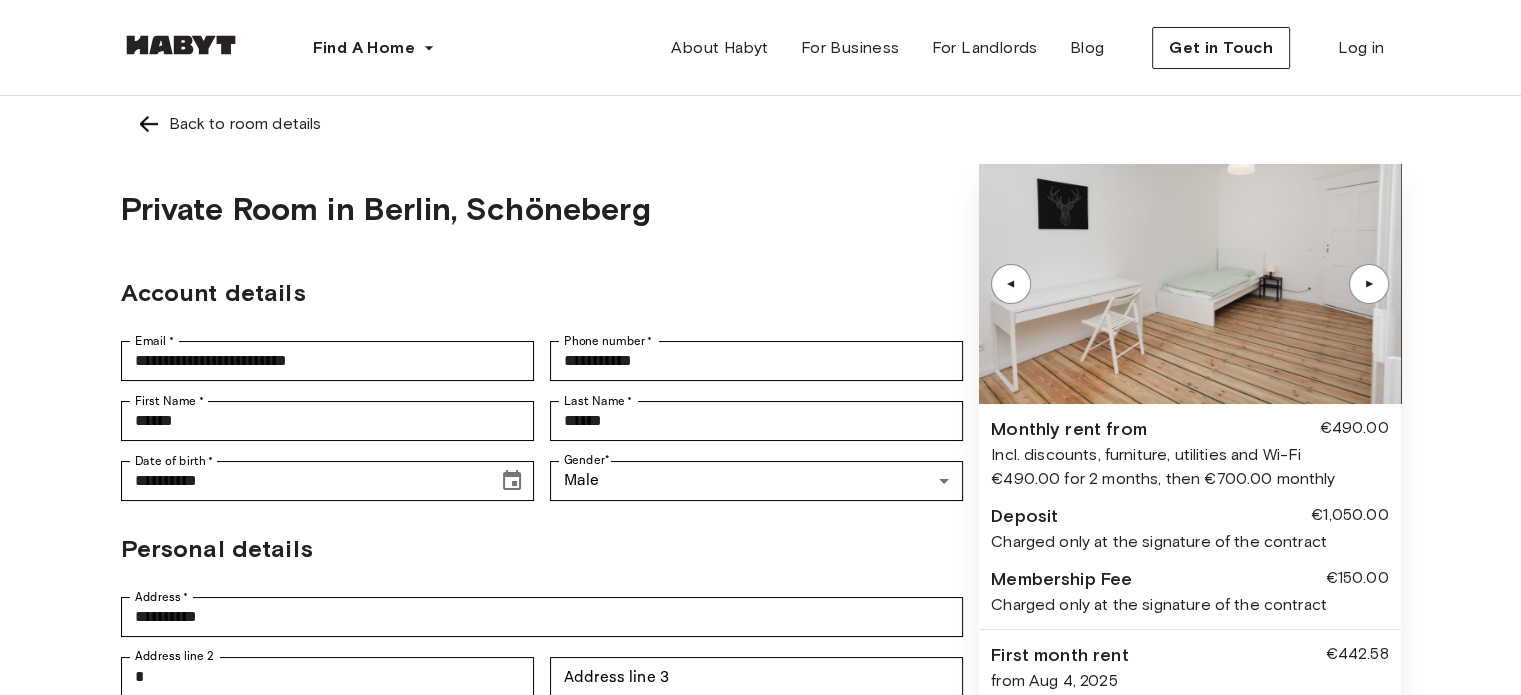 click at bounding box center [149, 124] 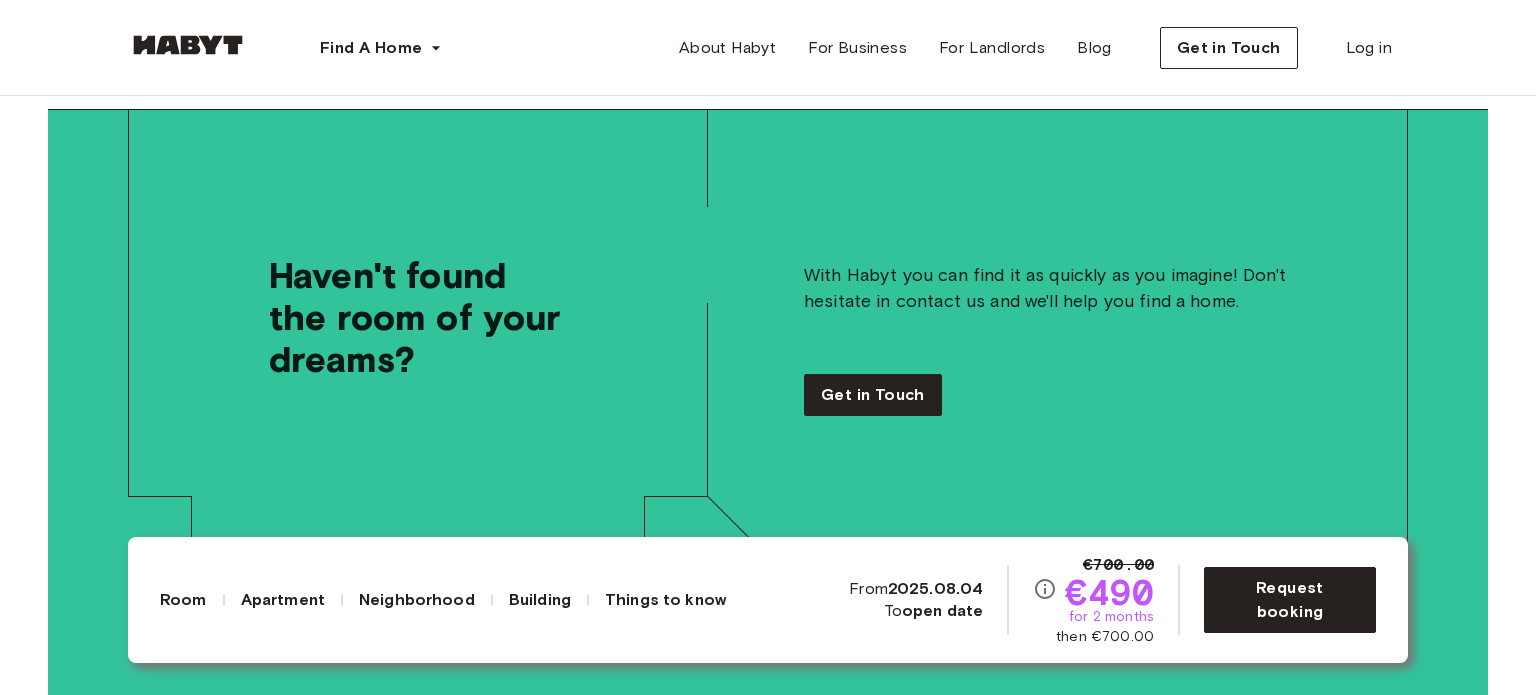 scroll, scrollTop: 5424, scrollLeft: 0, axis: vertical 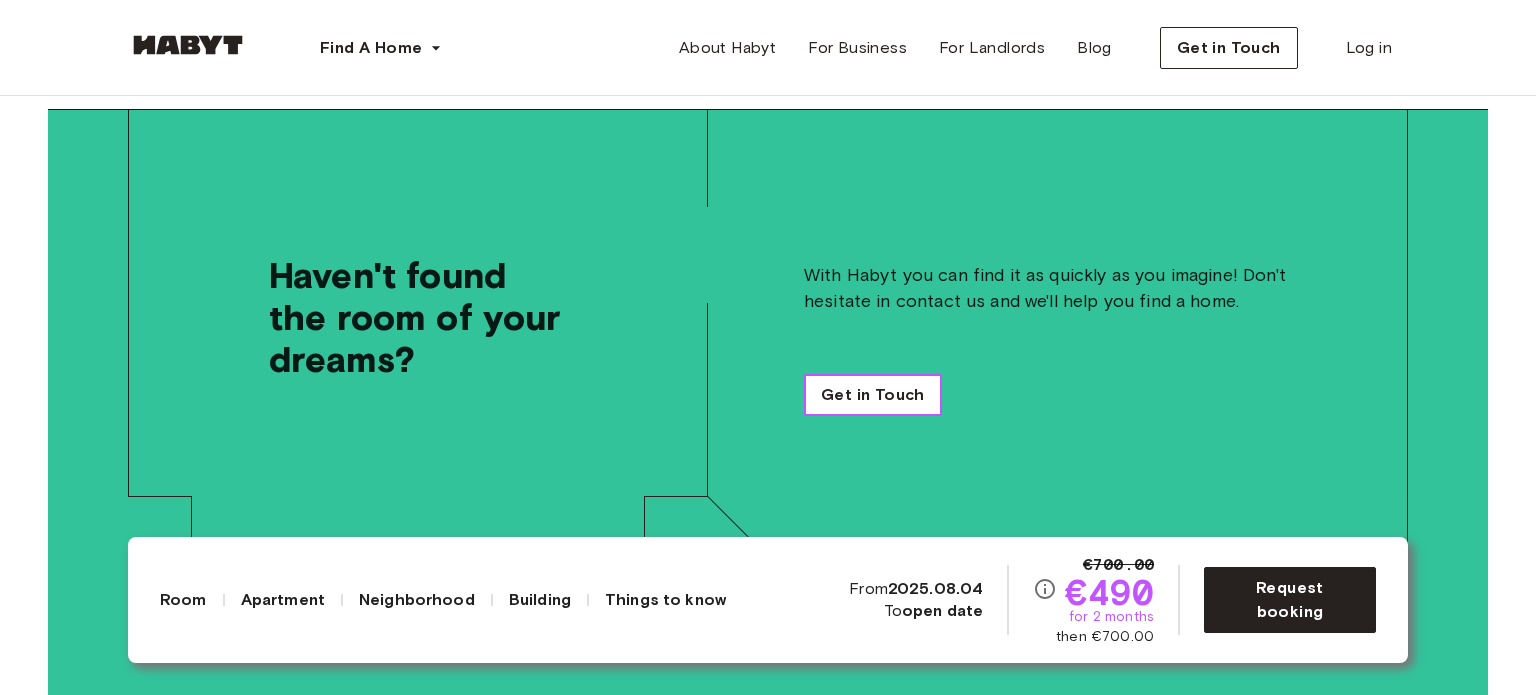 click on "Get in Touch" at bounding box center [873, 395] 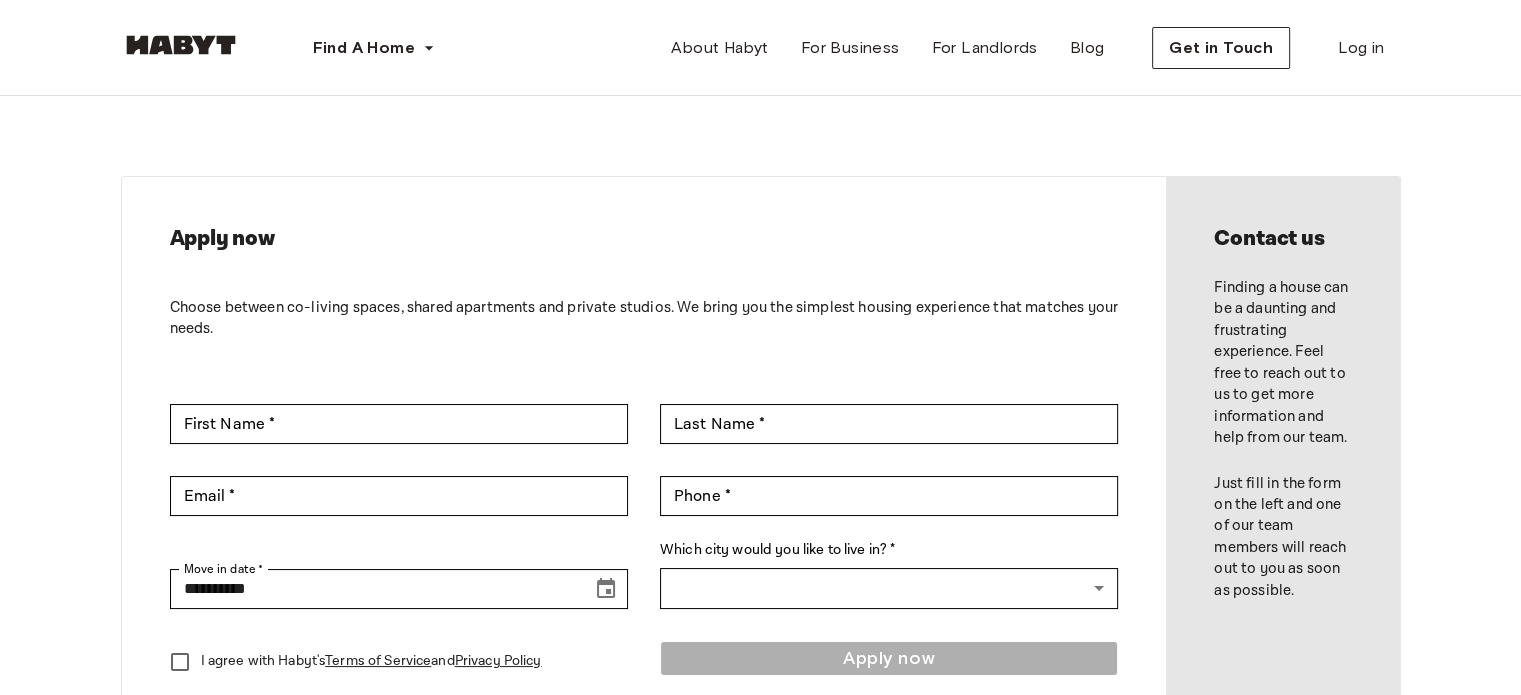 scroll, scrollTop: 161, scrollLeft: 0, axis: vertical 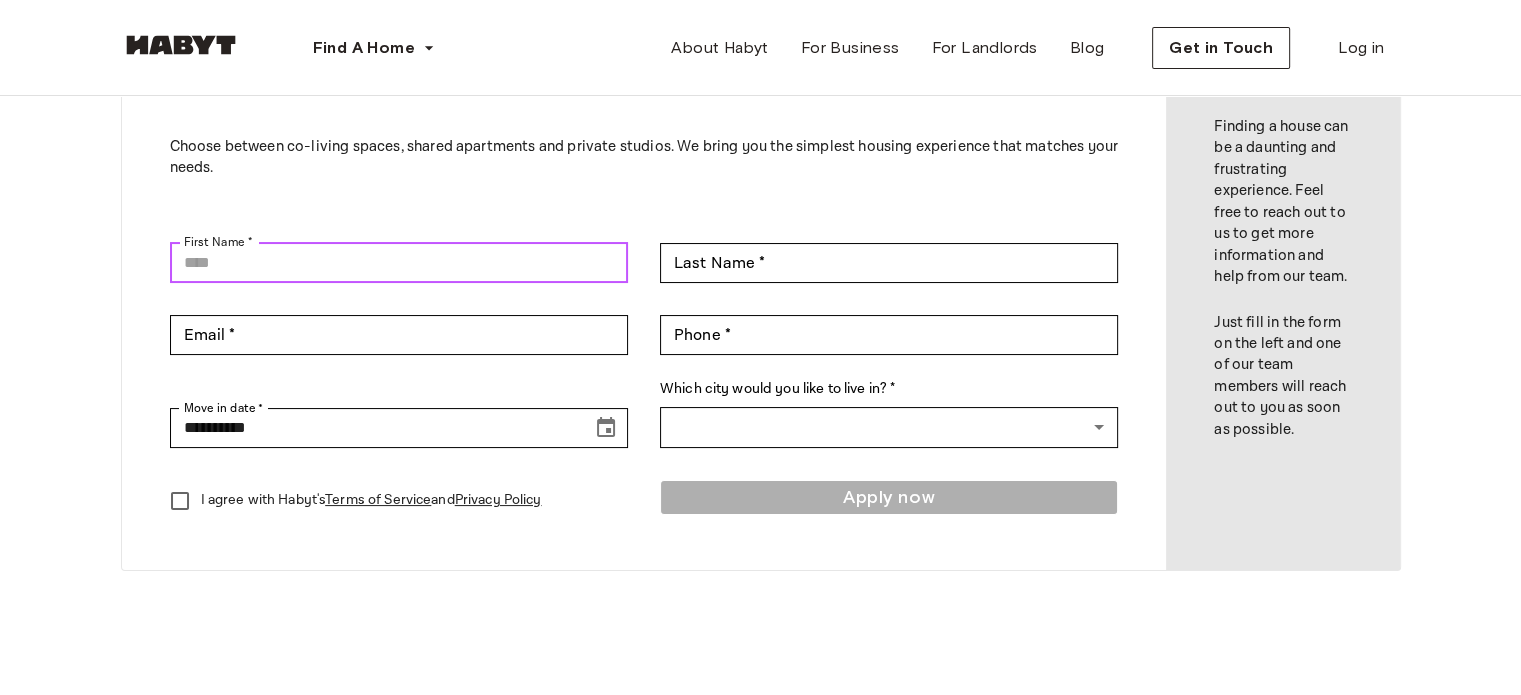 click on "First Name *" at bounding box center (399, 263) 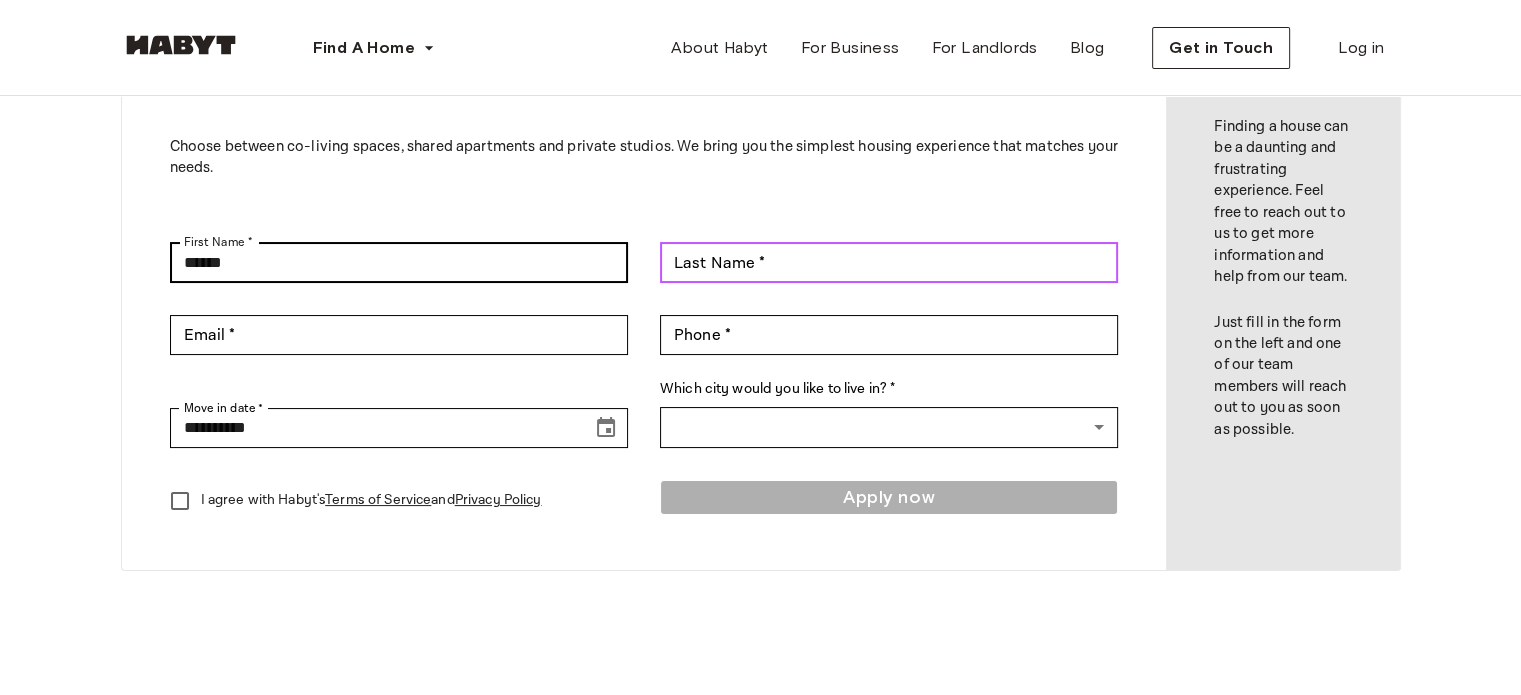 type on "******" 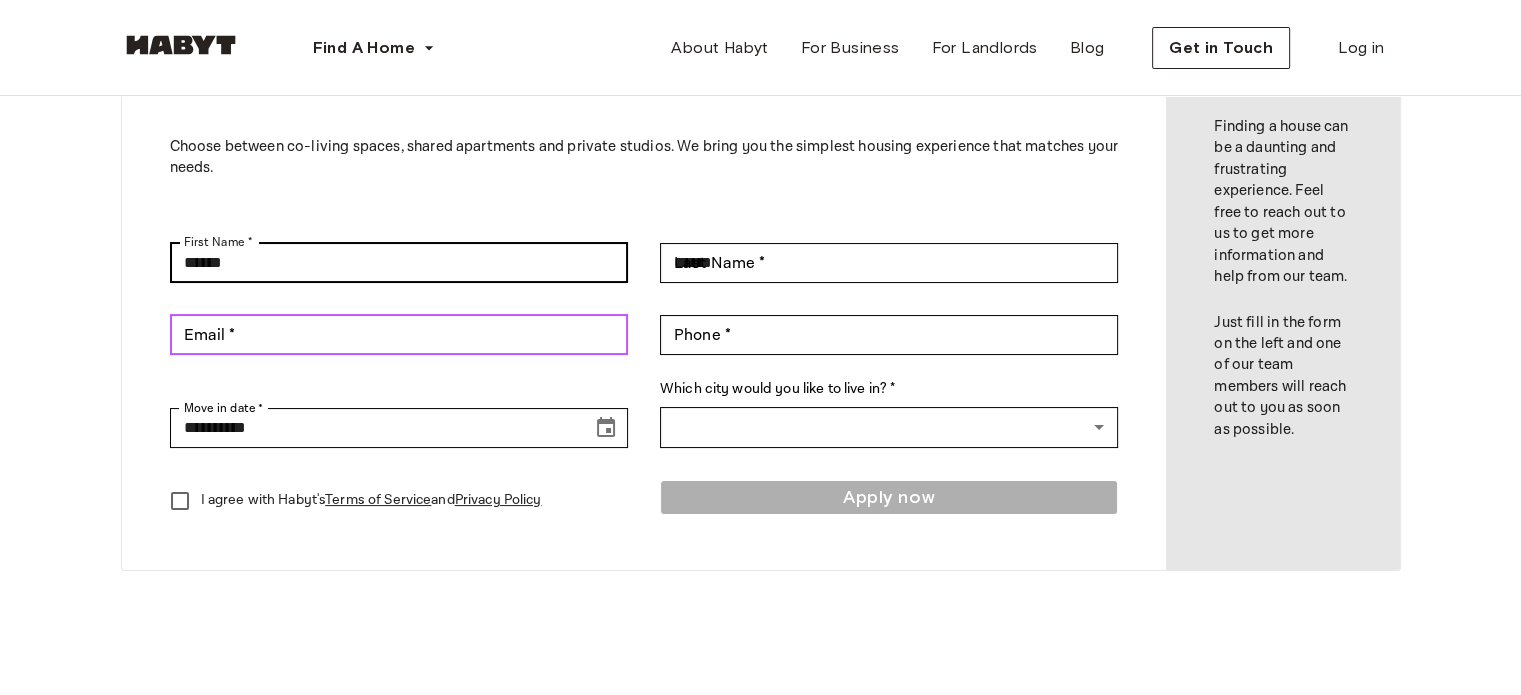 type on "**********" 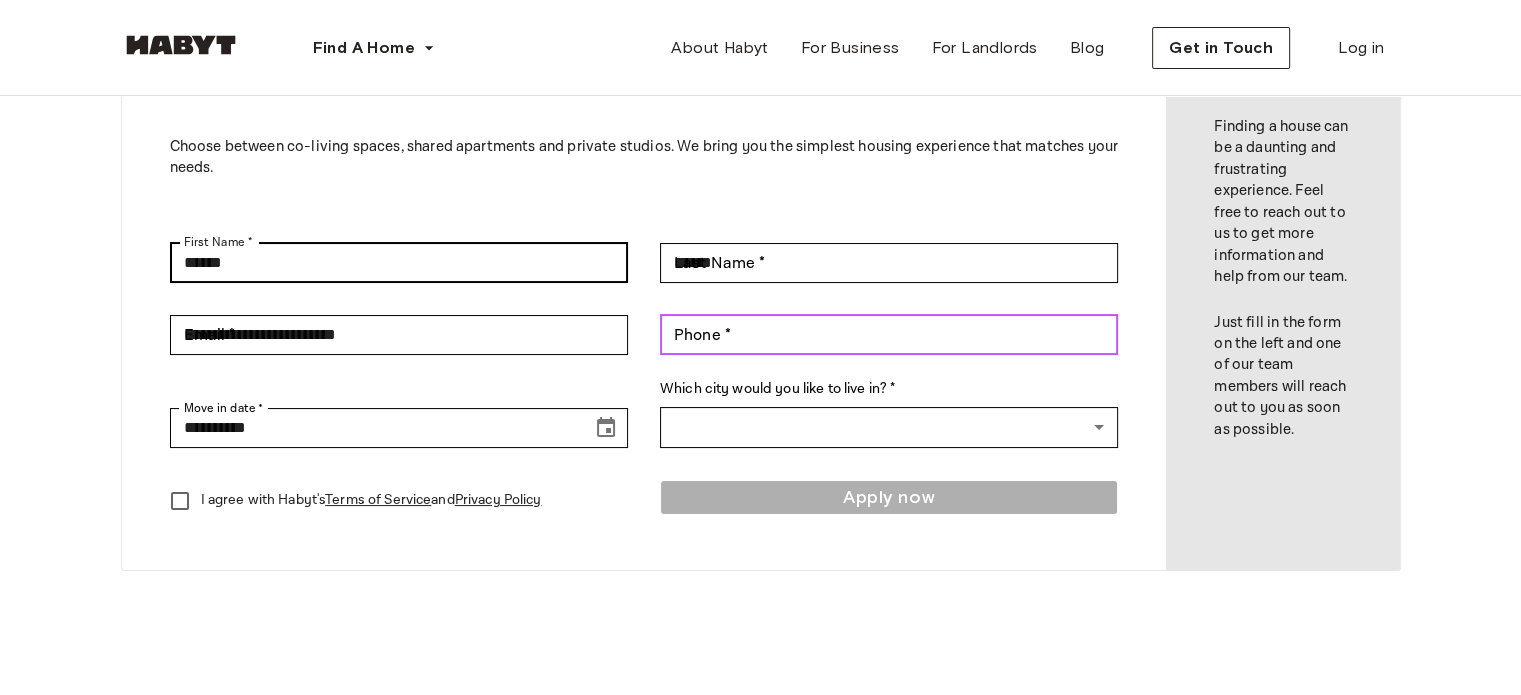 type on "**********" 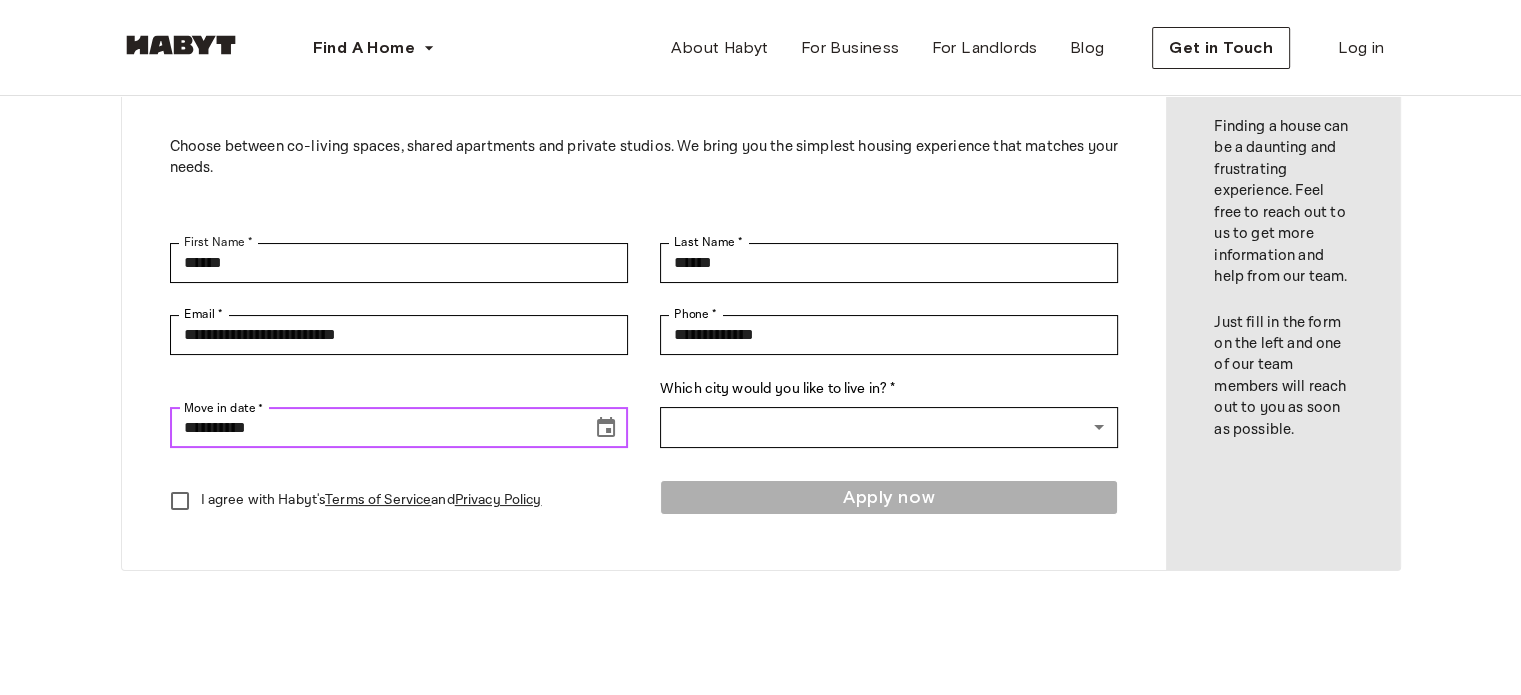 click 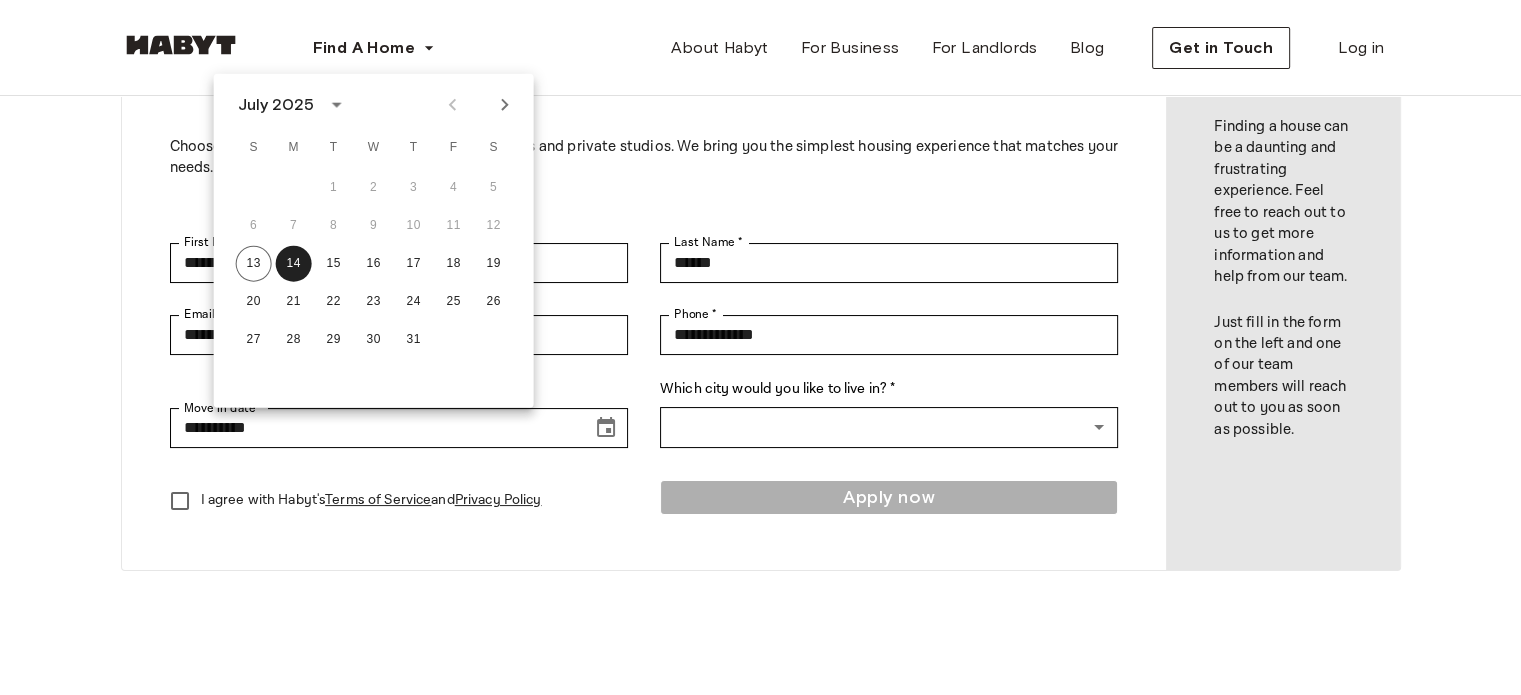 click 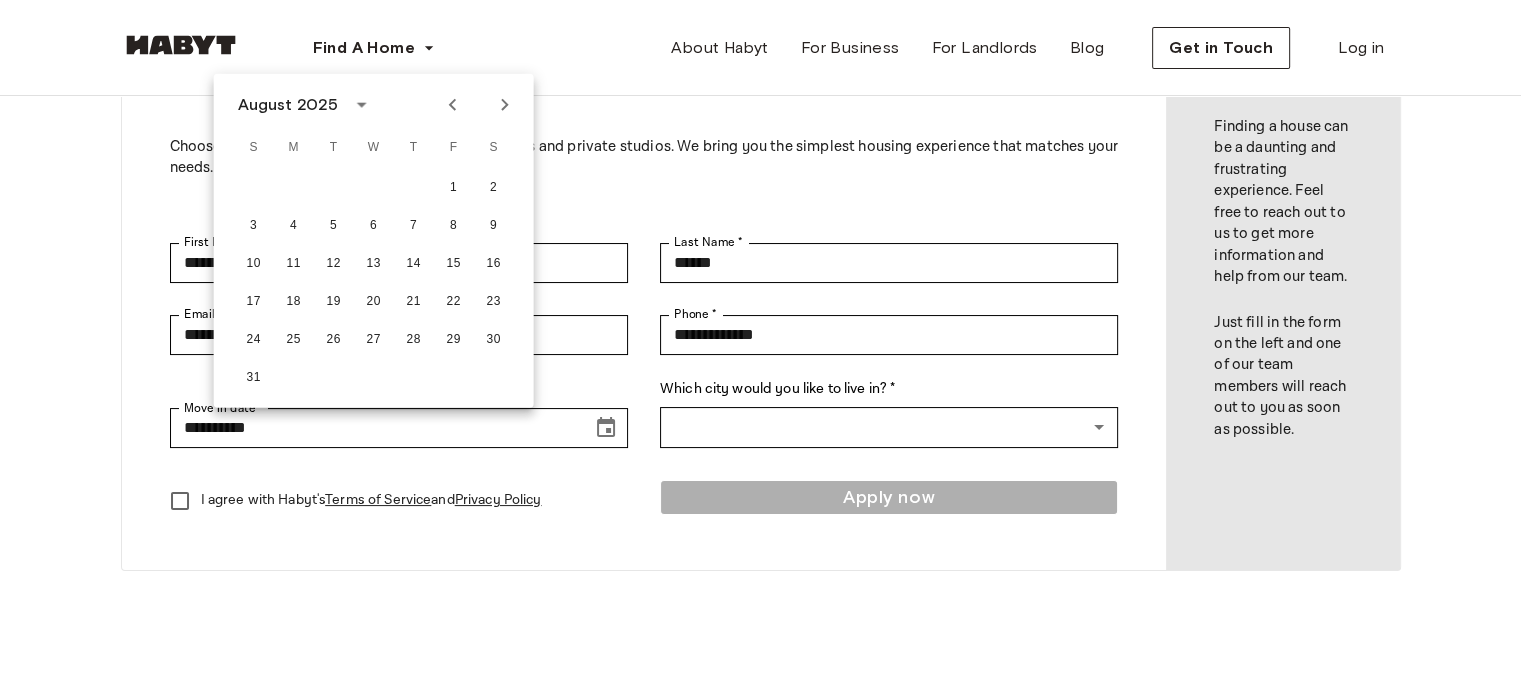 click 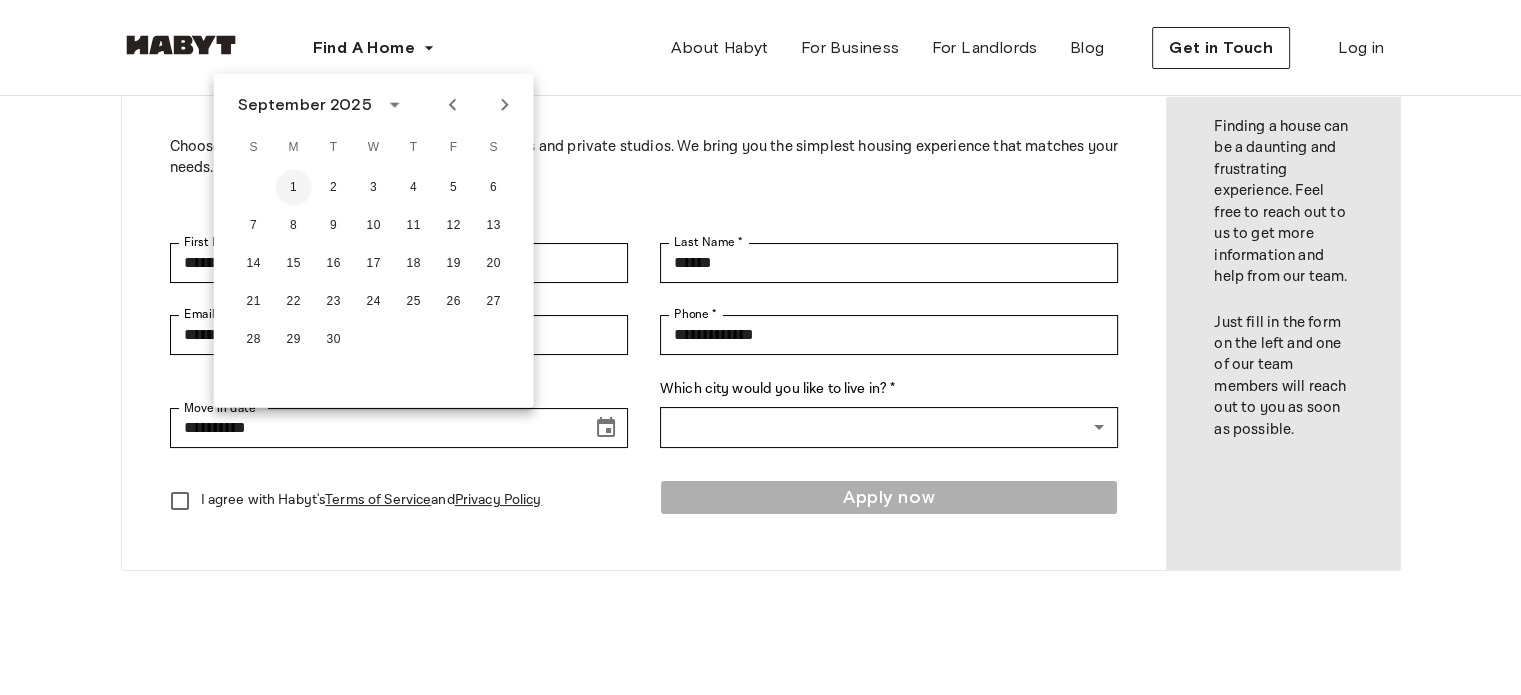 click on "1" at bounding box center [294, 188] 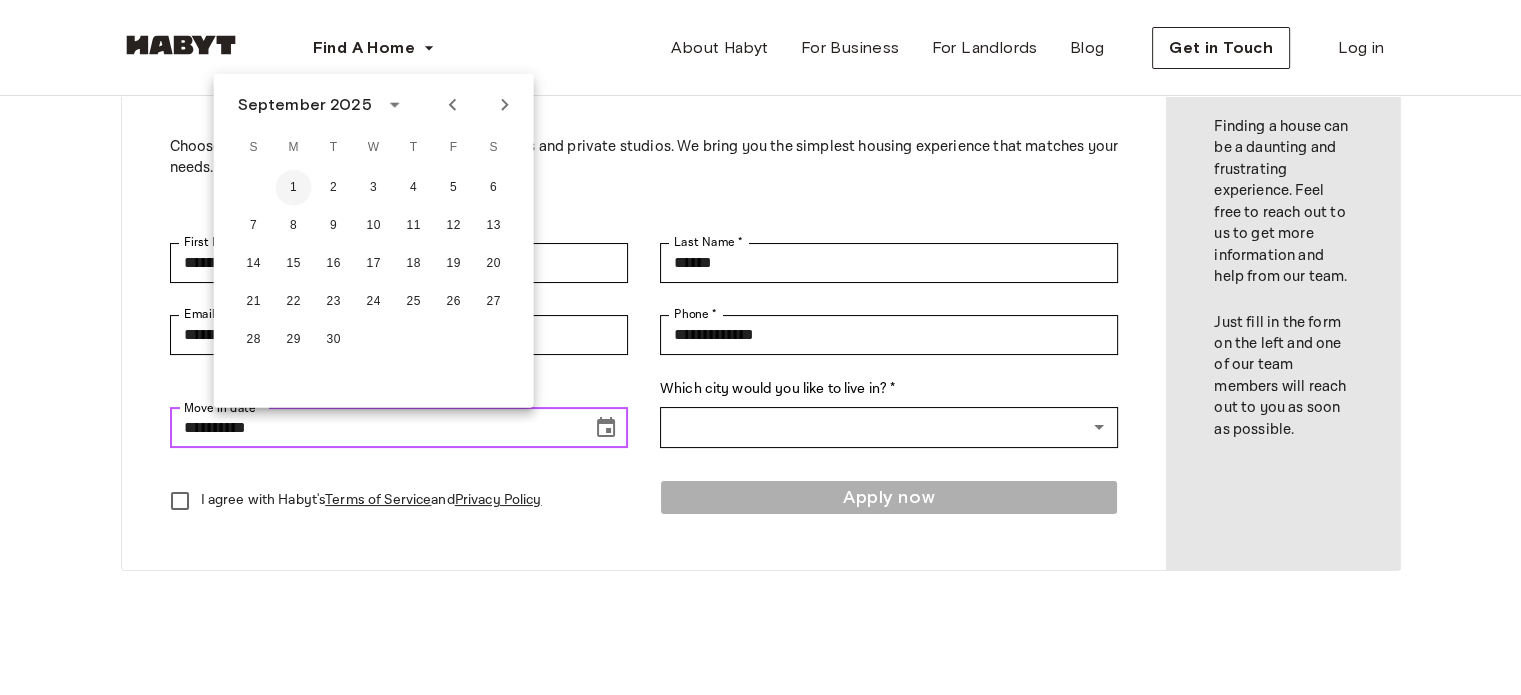 type on "**********" 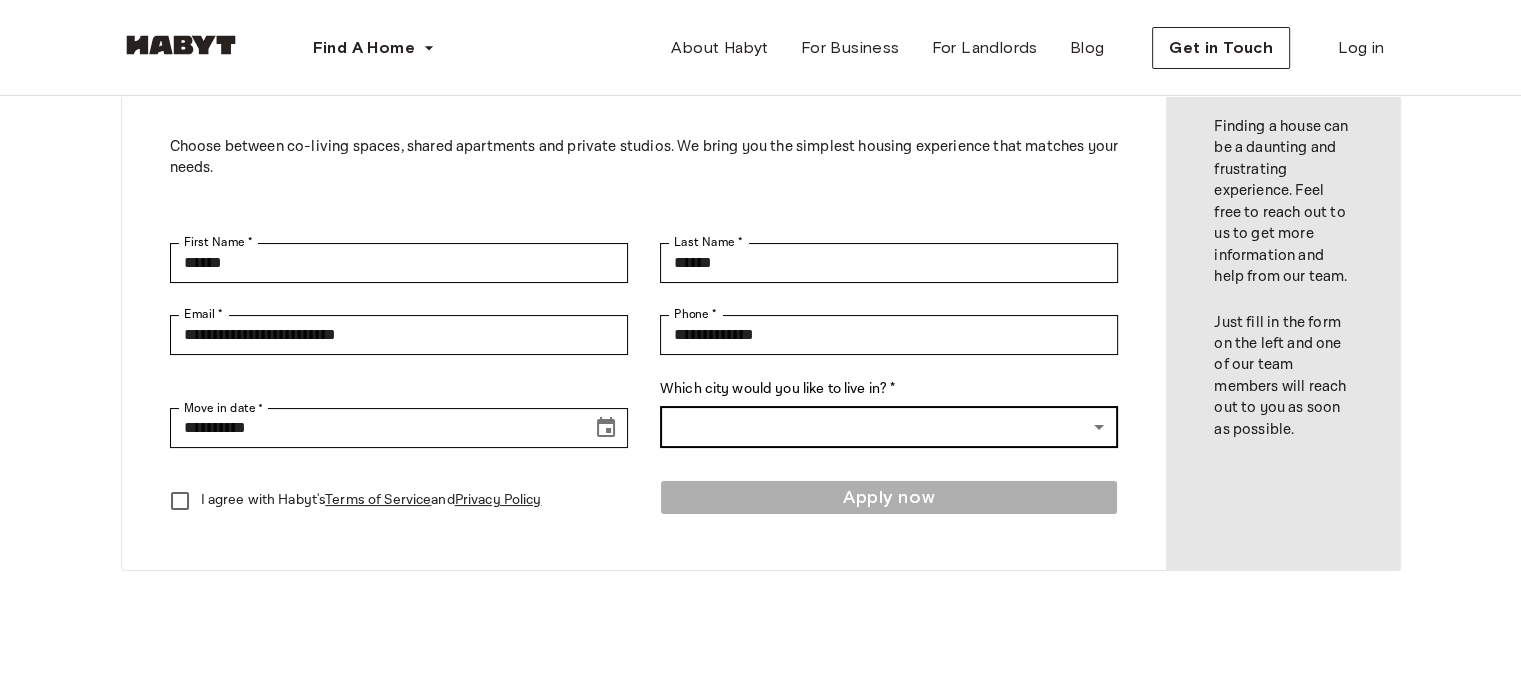 click on "Find A Home Europe Amsterdam Berlin Frankfurt Hamburg Lisbon Madrid Milan Modena Paris Turin Munich Rotterdam Stuttgart Dusseldorf Cologne Zurich The Hague Graz Brussels Leipzig Asia Hong Kong Singapore Seoul Phuket Tokyo About Habyt For Business For Landlords Blog Get in Touch Log in Apply now Choose between co-living spaces, shared apartments and private studios. We bring you the simplest housing experience that matches your needs. First Name * [FIRST] First Name * Last Name * [LAST] Last Name * Email * [EMAIL] Email * Phone * [PHONE] Phone * Move in date   * [DATE] Move in date   * Which city would you like to live in? * ​ ​ I agree with Habyt's  Terms of Service  and  Privacy Policy Apply now Contact us Finding a house can be a daunting and frustrating experience. Feel free to reach out to us to get more information and help from our team. Just fill in the form on the left and one of our team members will reach out to you as soon as possible. Locations Europe Amsterdam" at bounding box center (760, 712) 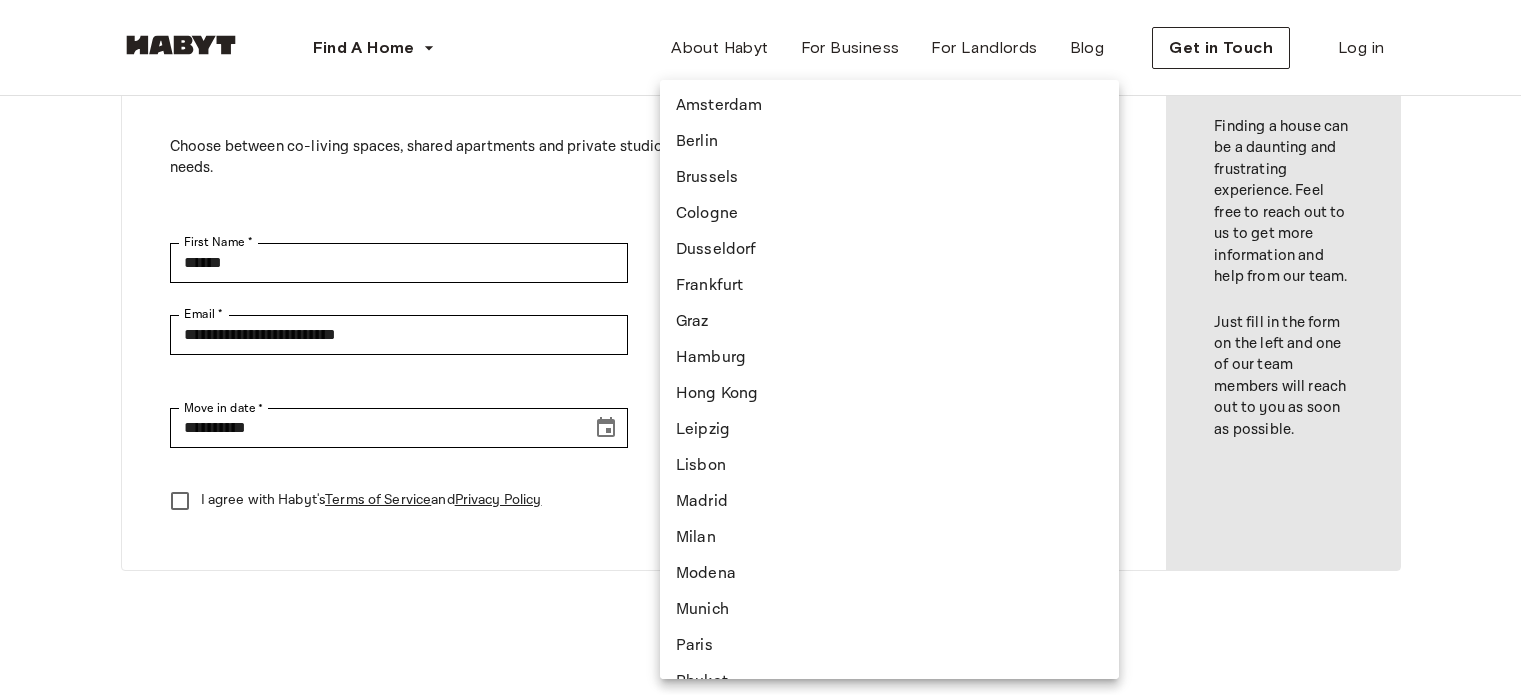click on "Berlin" at bounding box center (889, 142) 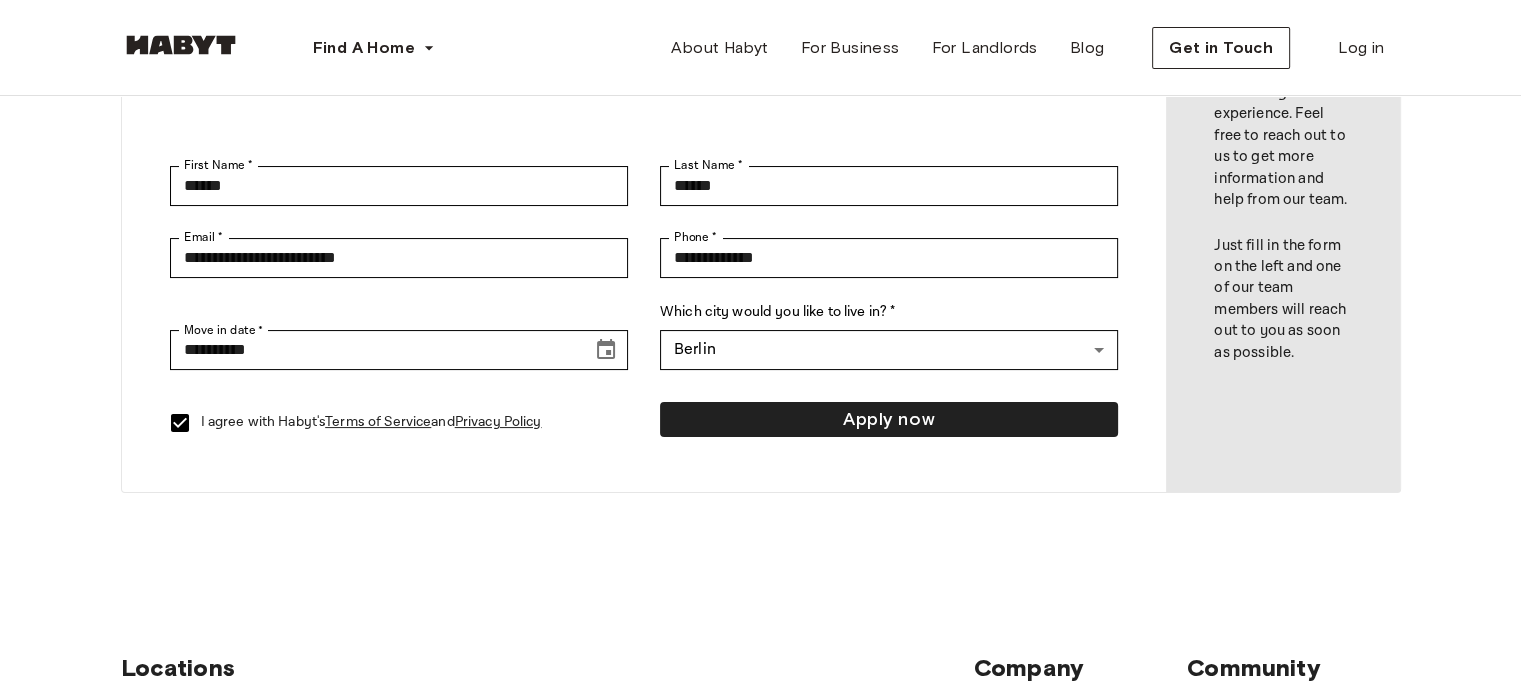 scroll, scrollTop: 239, scrollLeft: 0, axis: vertical 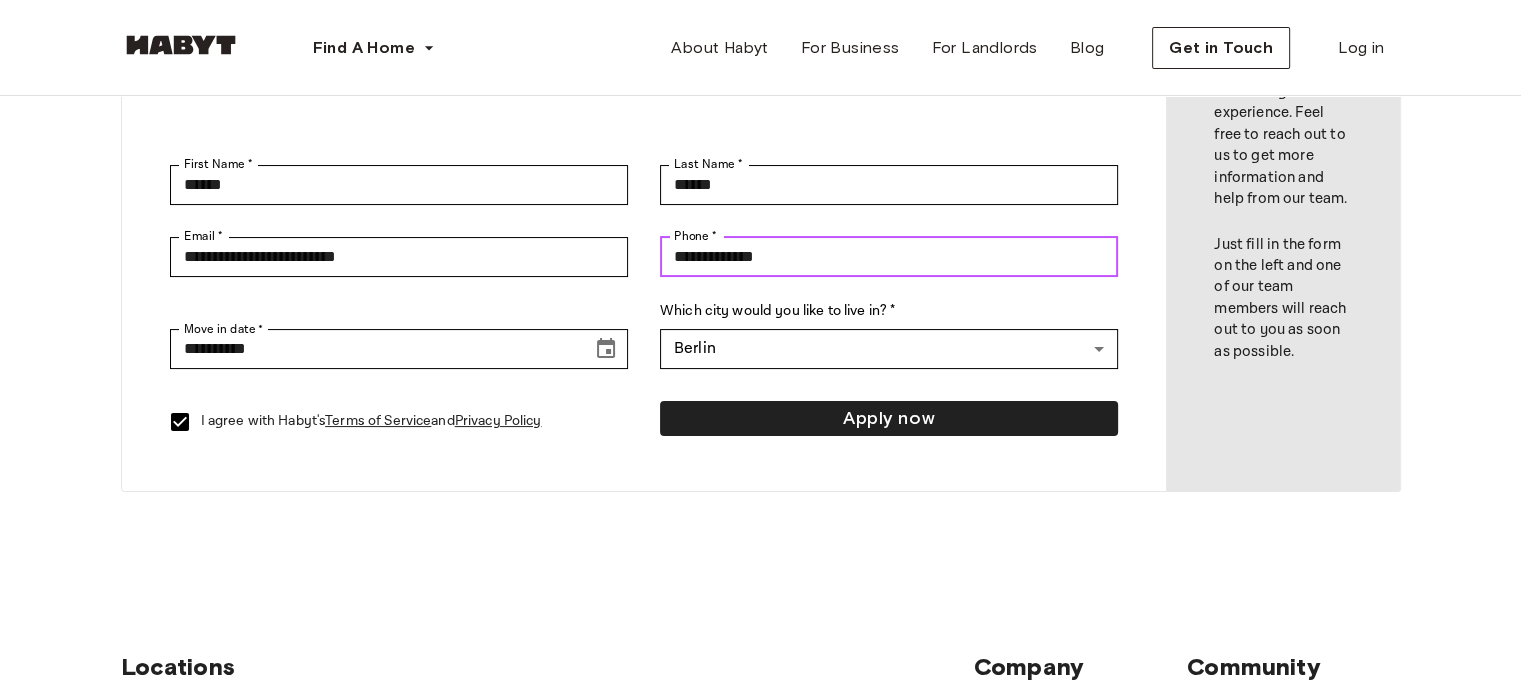 click on "**********" at bounding box center (889, 257) 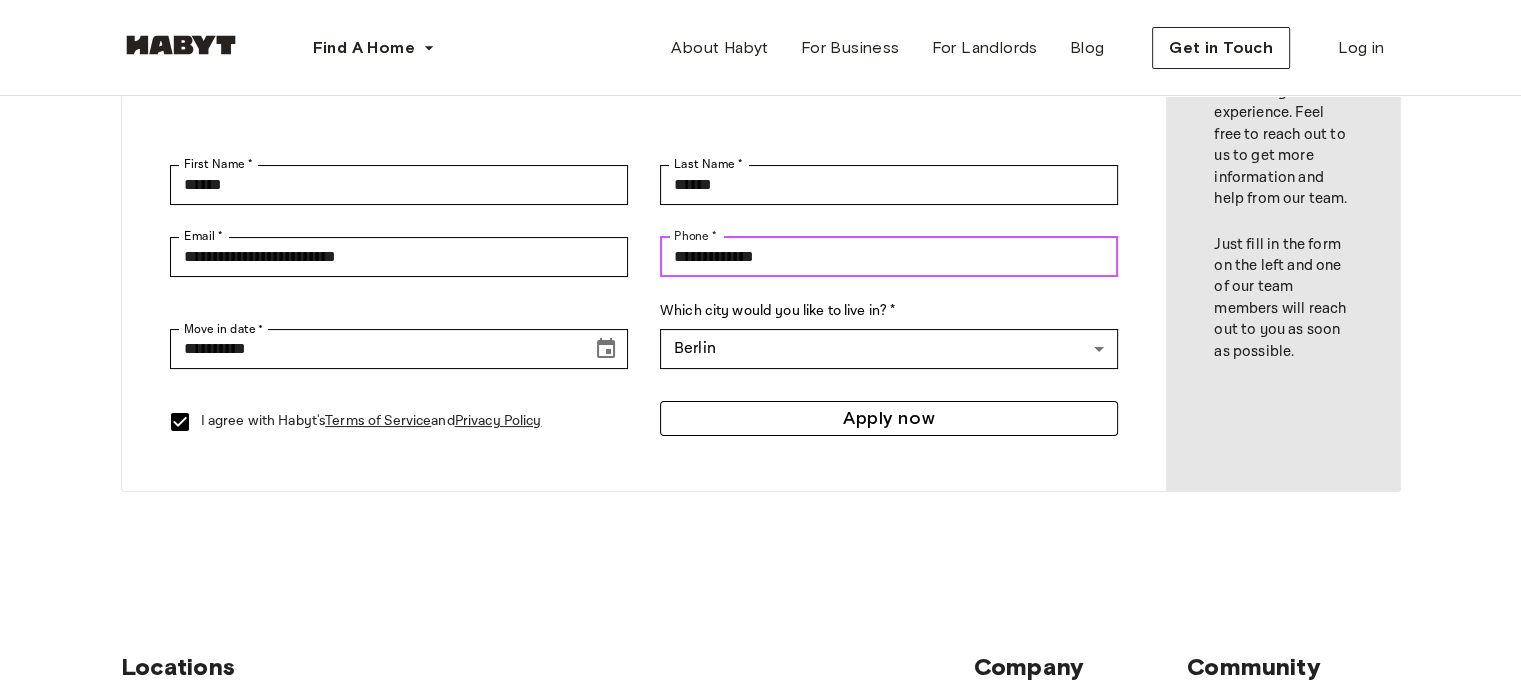 type on "**********" 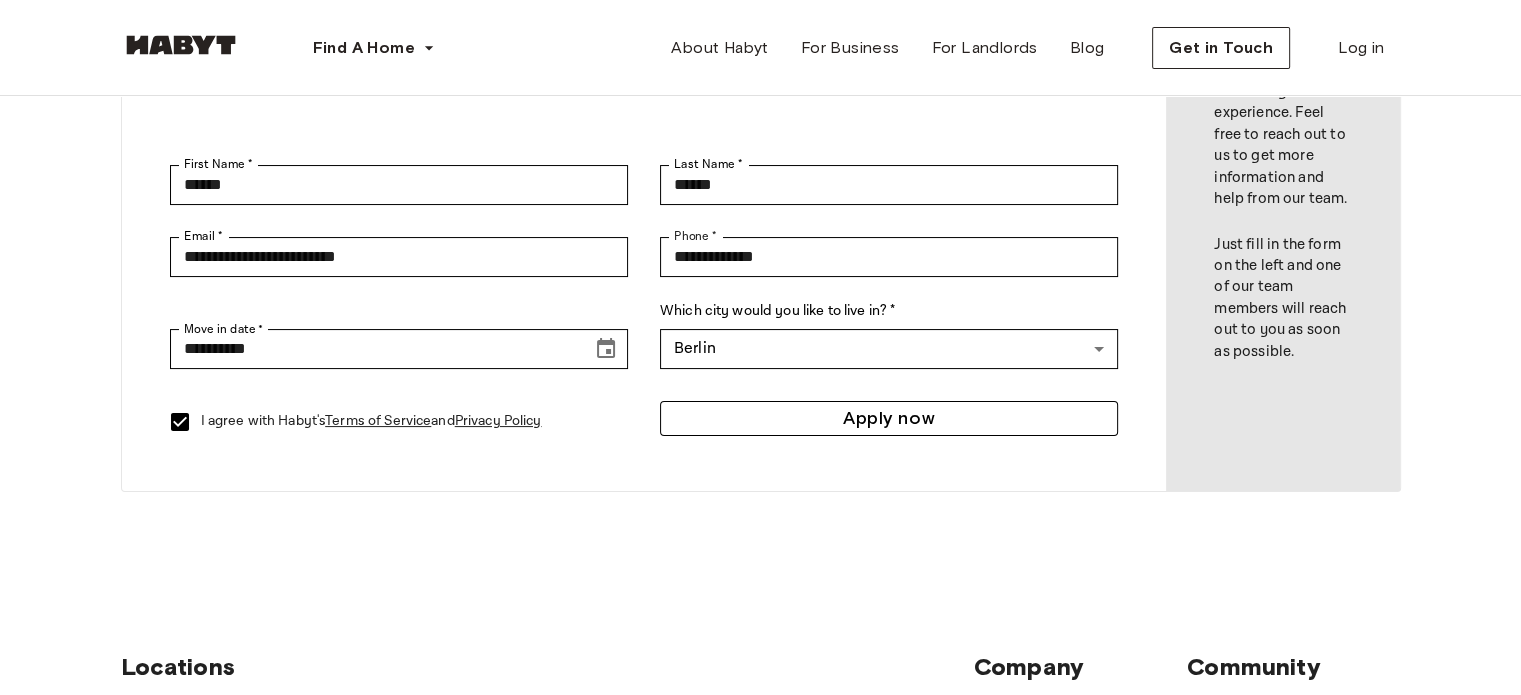 click on "Apply now" at bounding box center [889, 418] 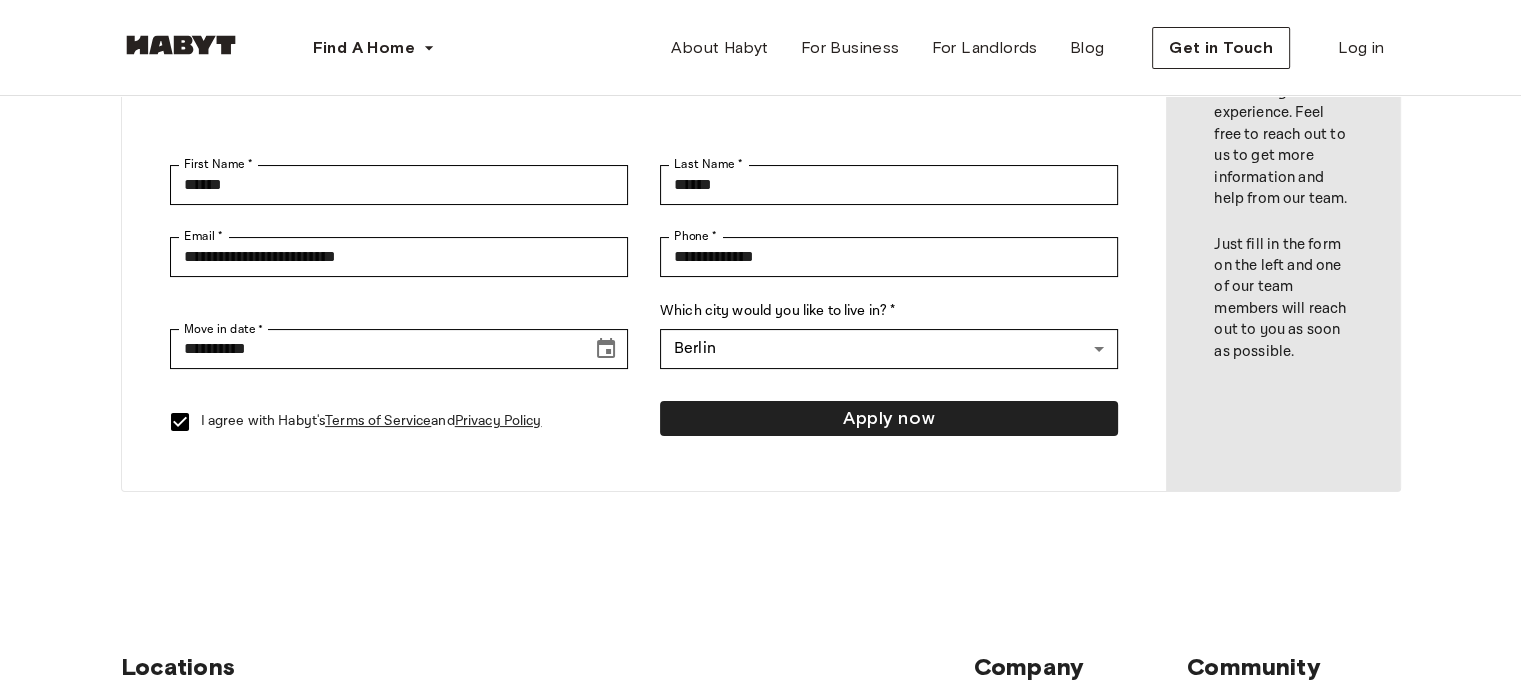 scroll, scrollTop: 0, scrollLeft: 0, axis: both 